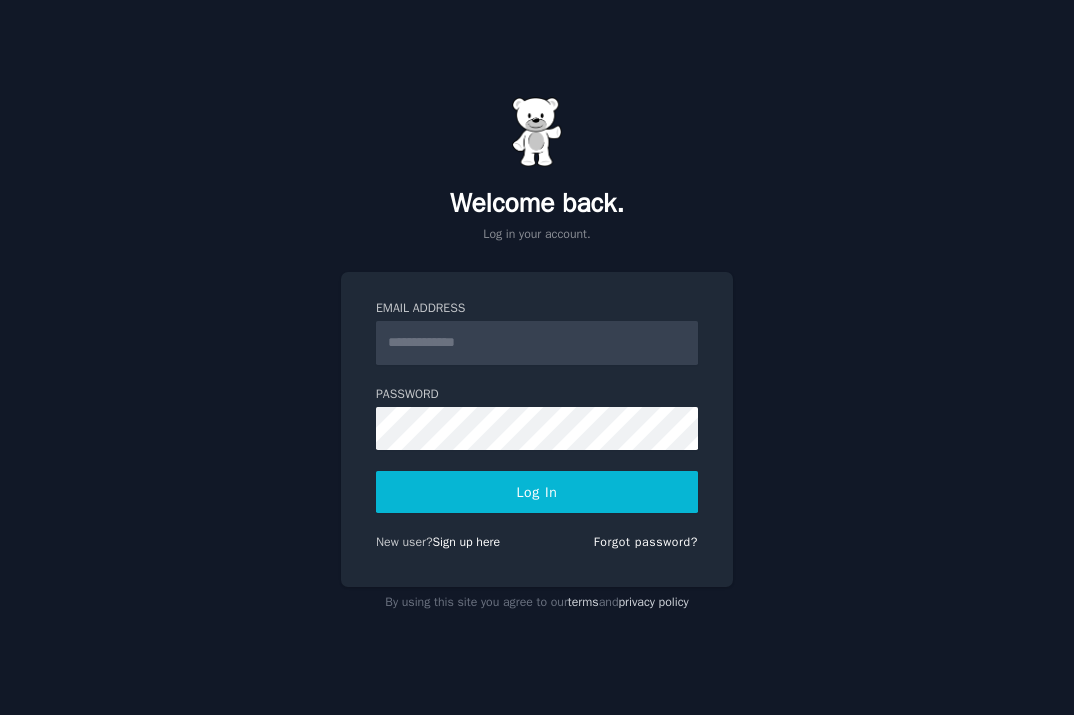 scroll, scrollTop: 0, scrollLeft: 0, axis: both 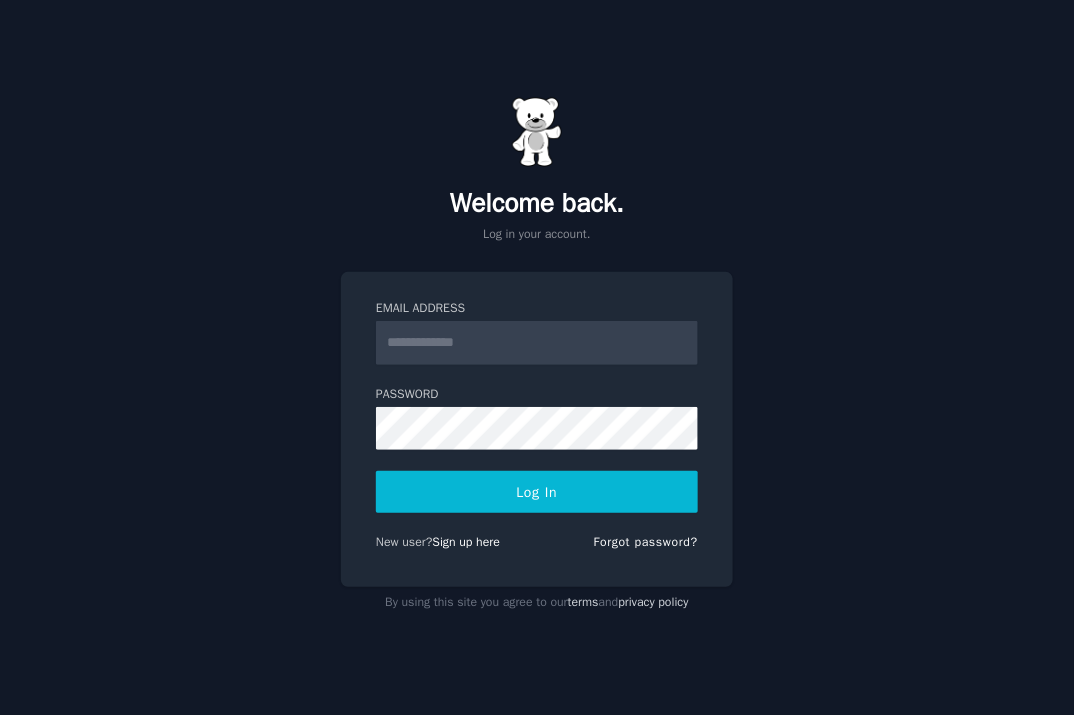 click on "Email Address" at bounding box center (537, 343) 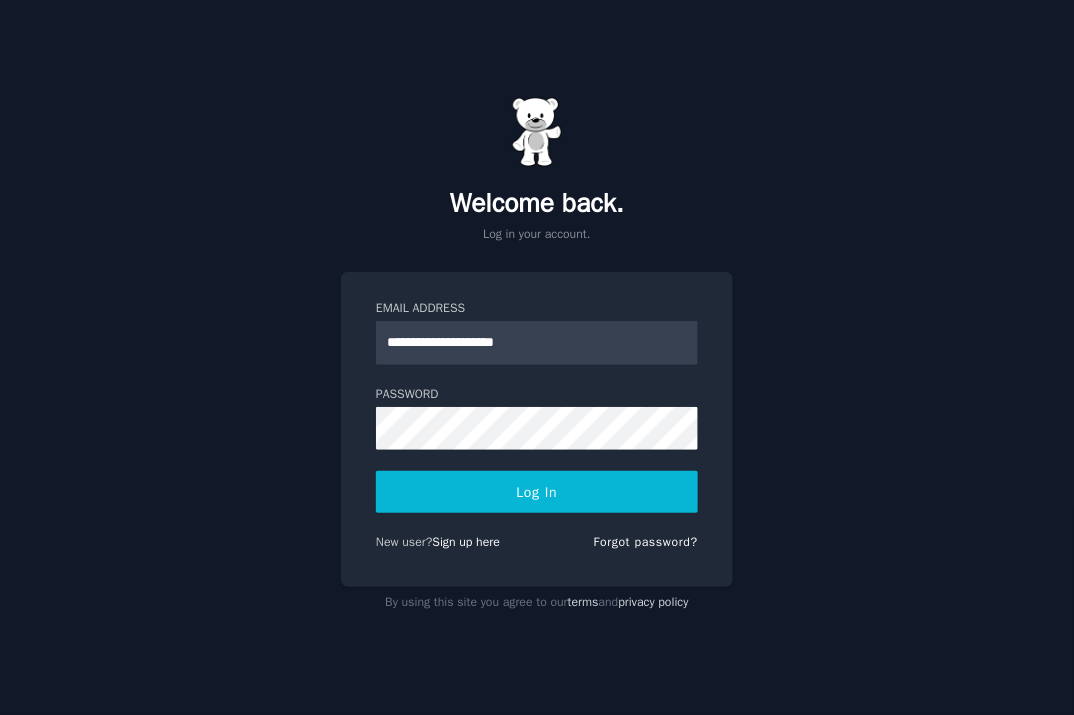 type on "**********" 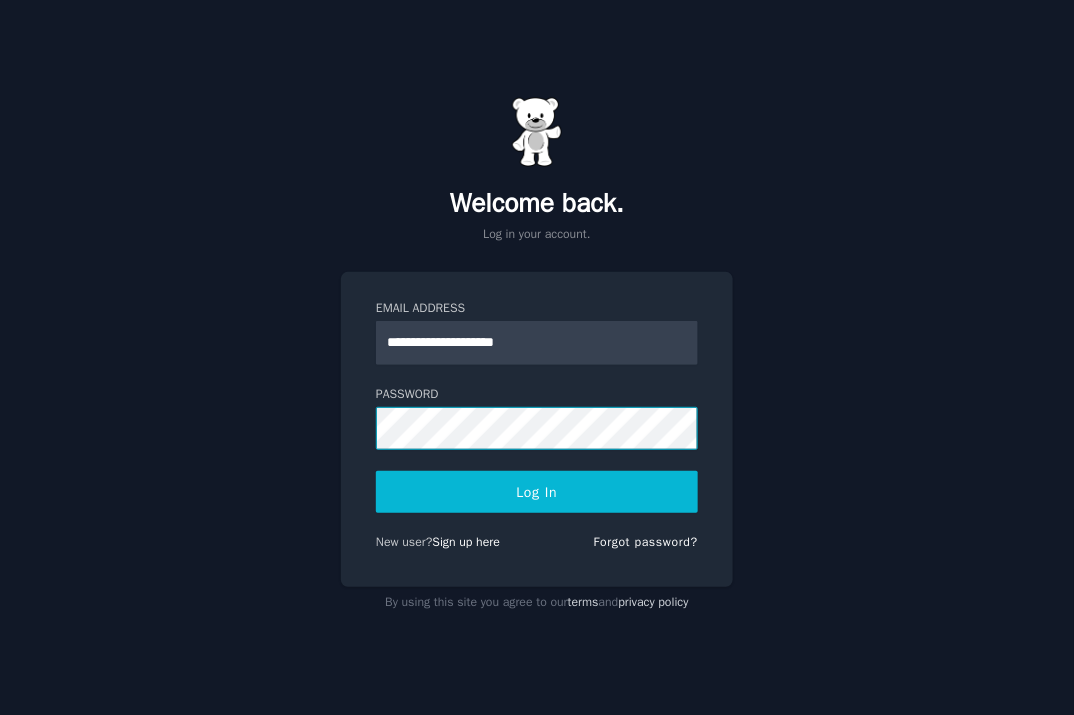 click on "Log In" at bounding box center (537, 492) 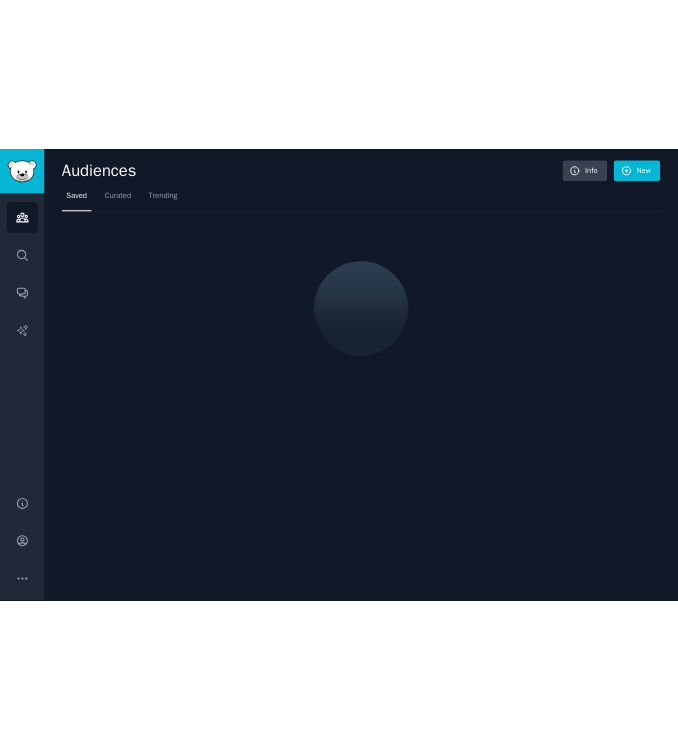 scroll, scrollTop: 0, scrollLeft: 0, axis: both 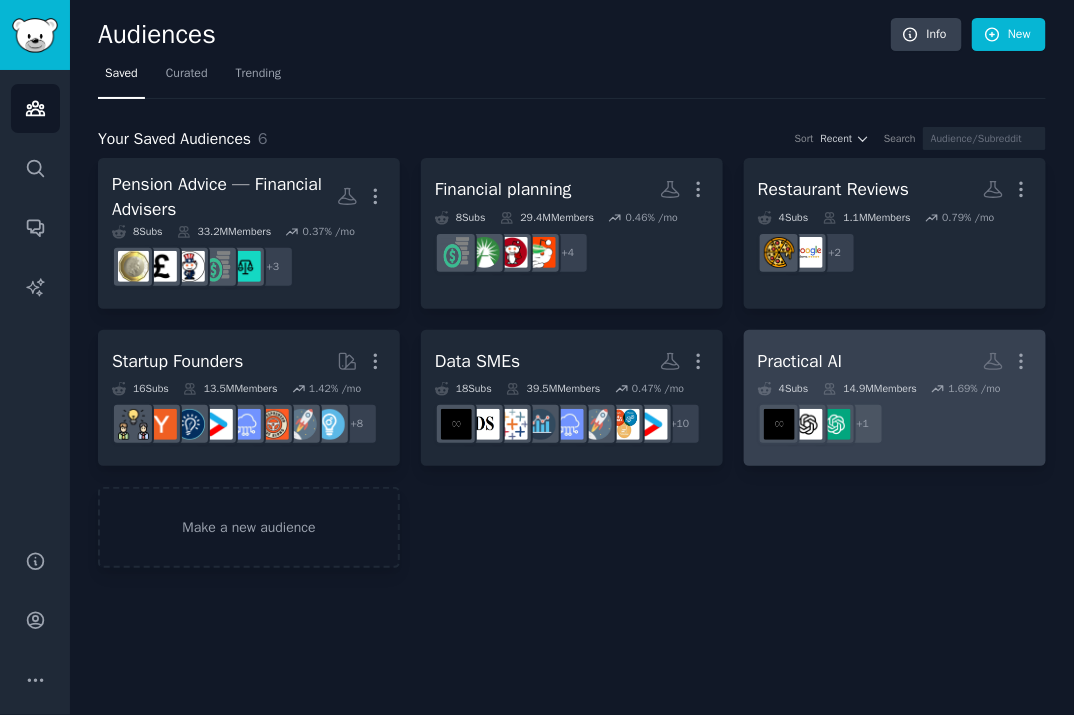 click on "Practical AI Custom Audience More" at bounding box center (895, 361) 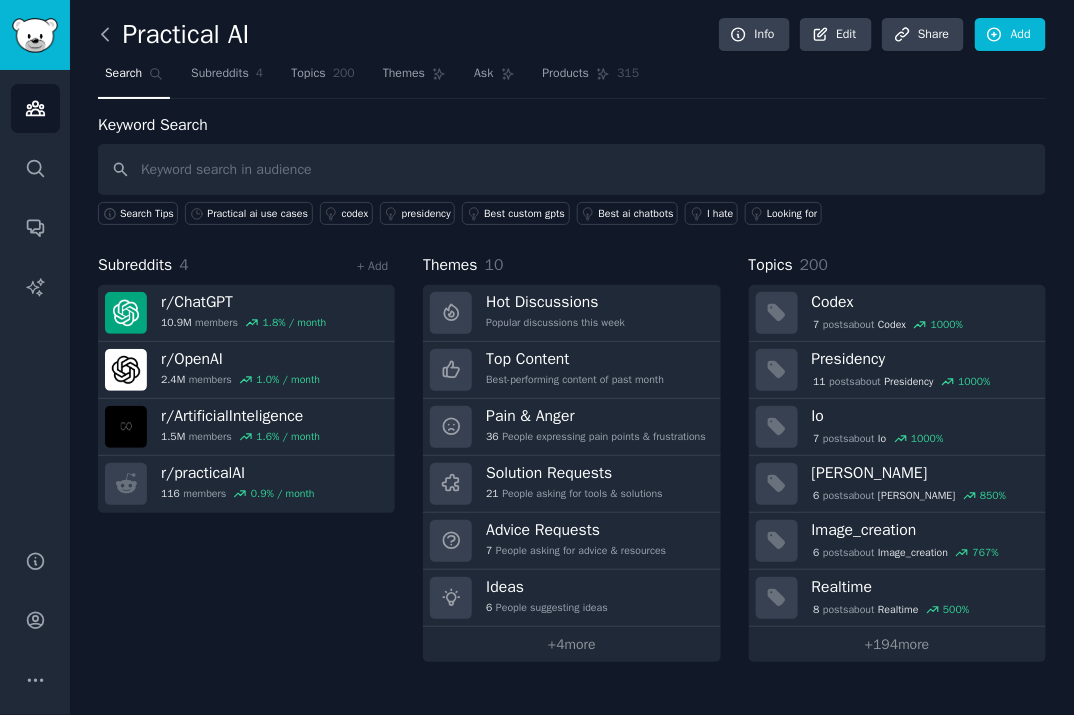 click 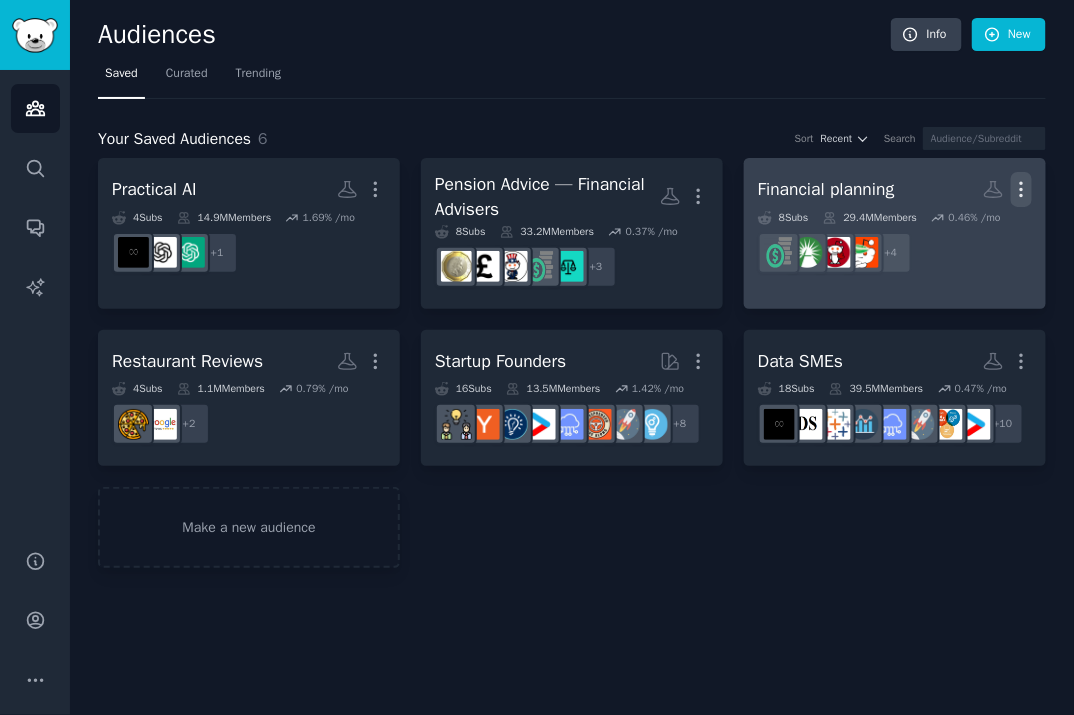 click 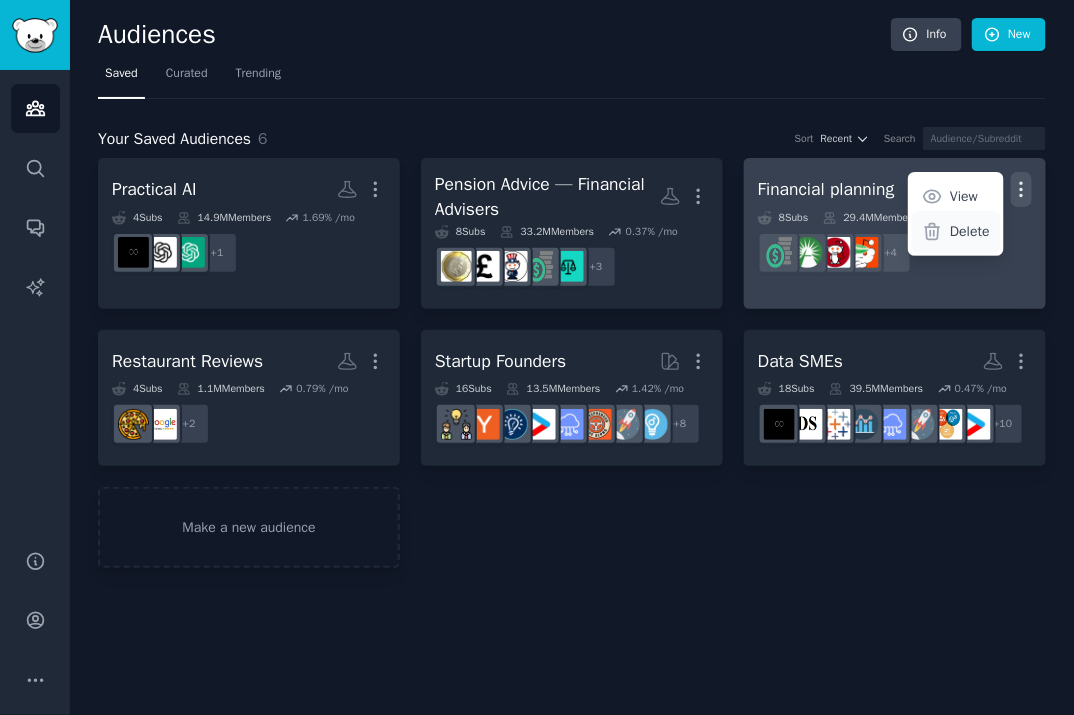 click on "Delete" at bounding box center (970, 231) 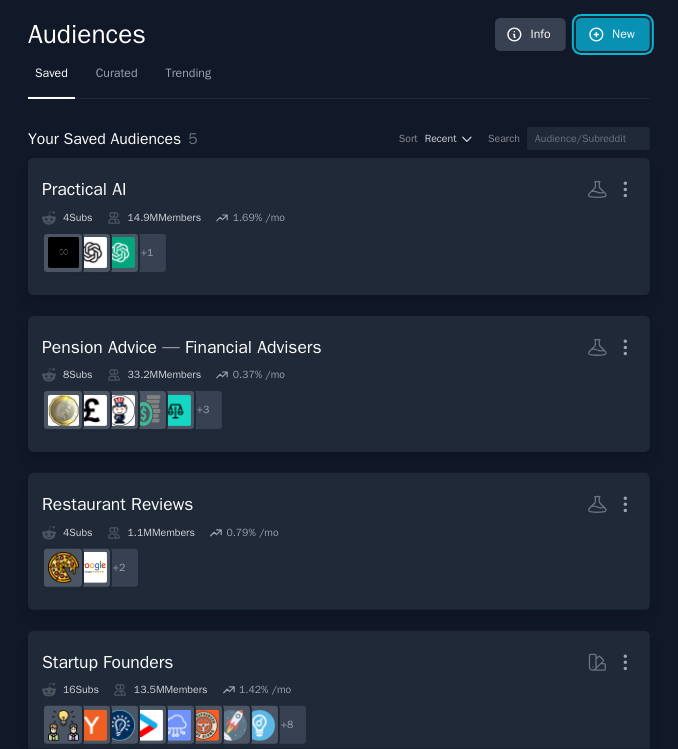click on "New" at bounding box center [613, 35] 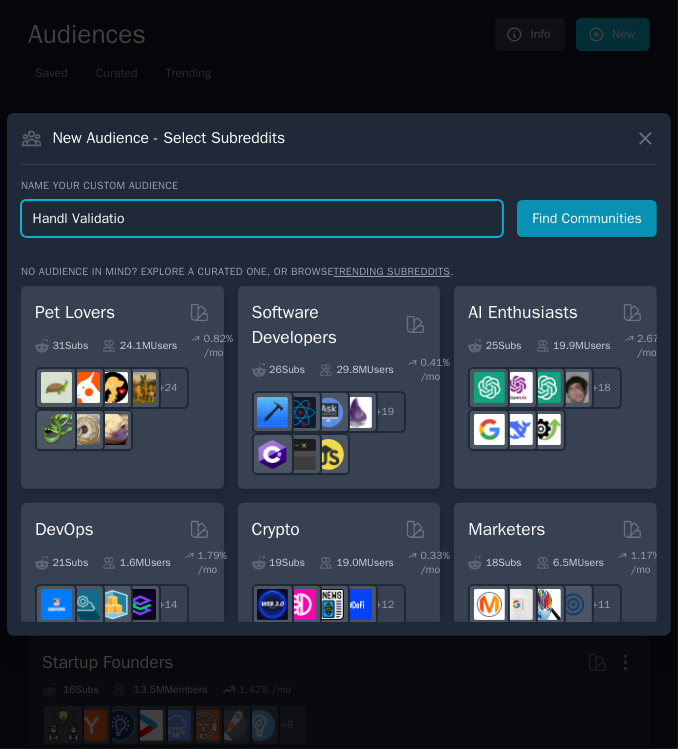 type on "Handl Validation" 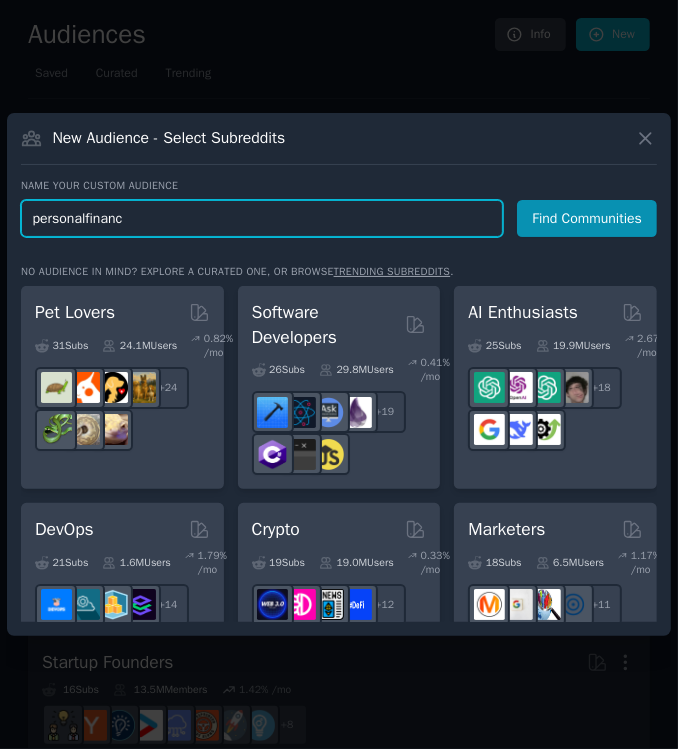type on "personalfinance" 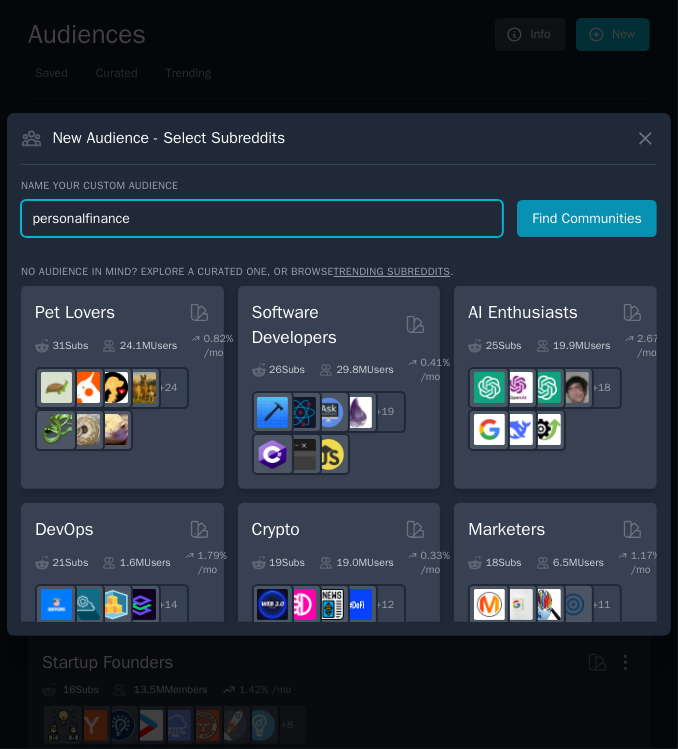 click on "Find Communities" at bounding box center [587, 218] 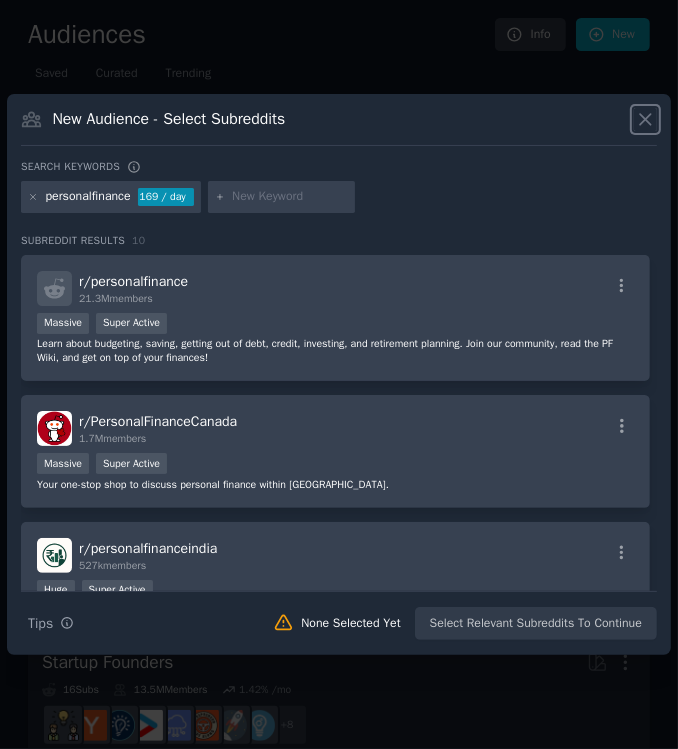 click 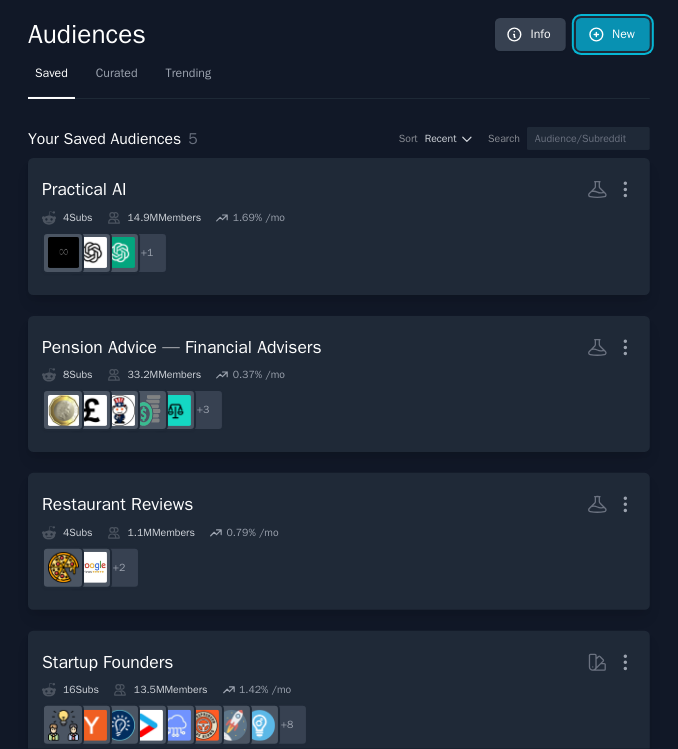 click on "New" at bounding box center (613, 35) 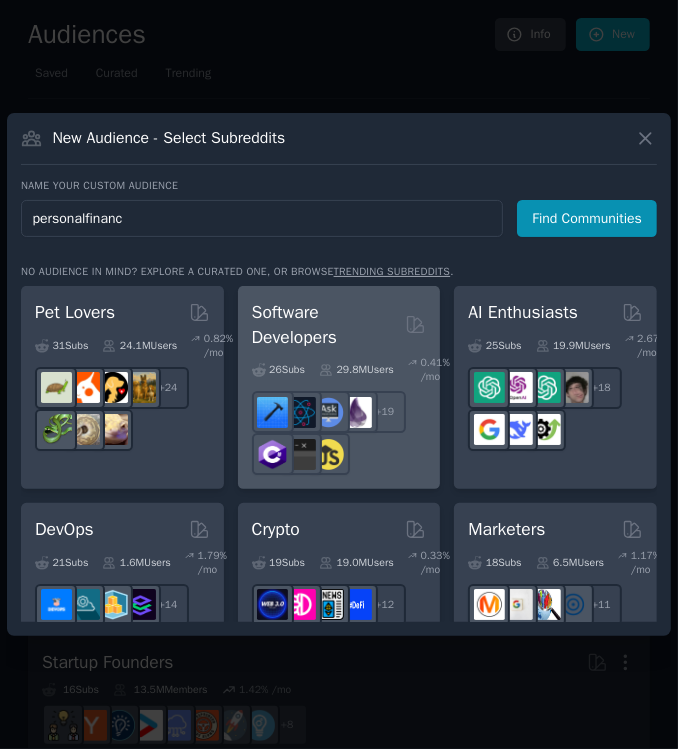 type on "personalfinance" 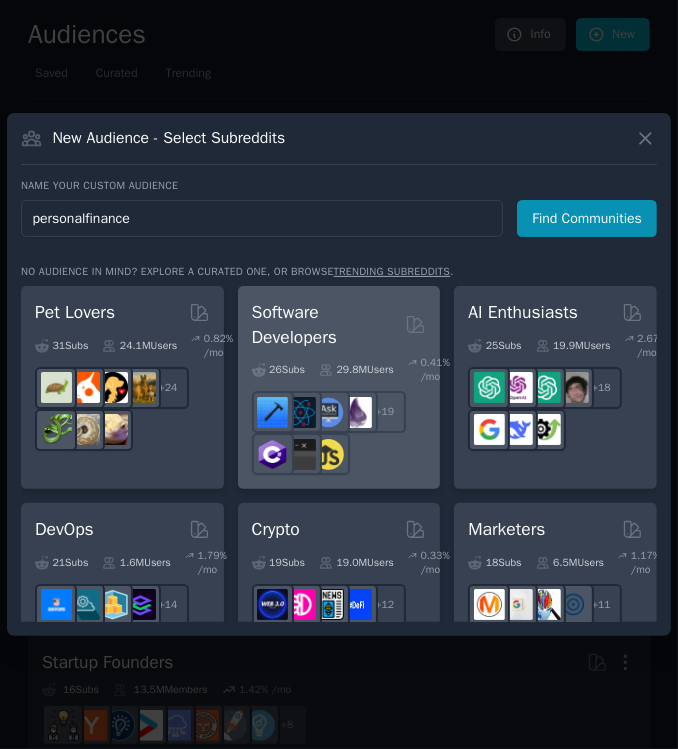 click on "Find Communities" at bounding box center (587, 218) 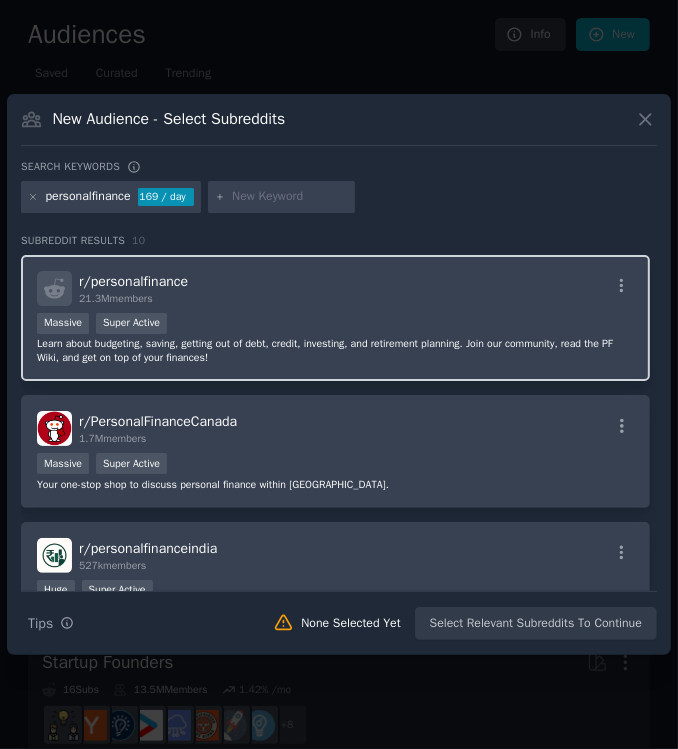 scroll, scrollTop: 0, scrollLeft: 0, axis: both 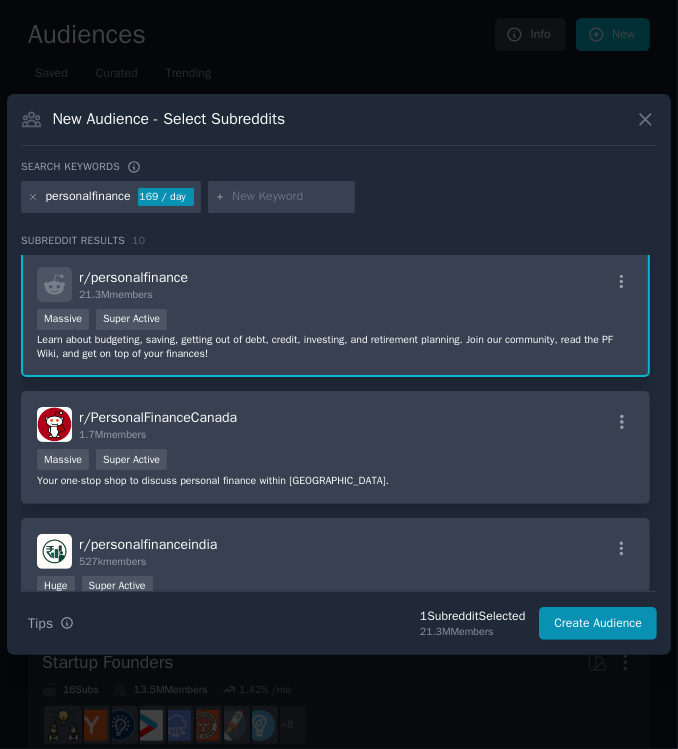 click at bounding box center (290, 197) 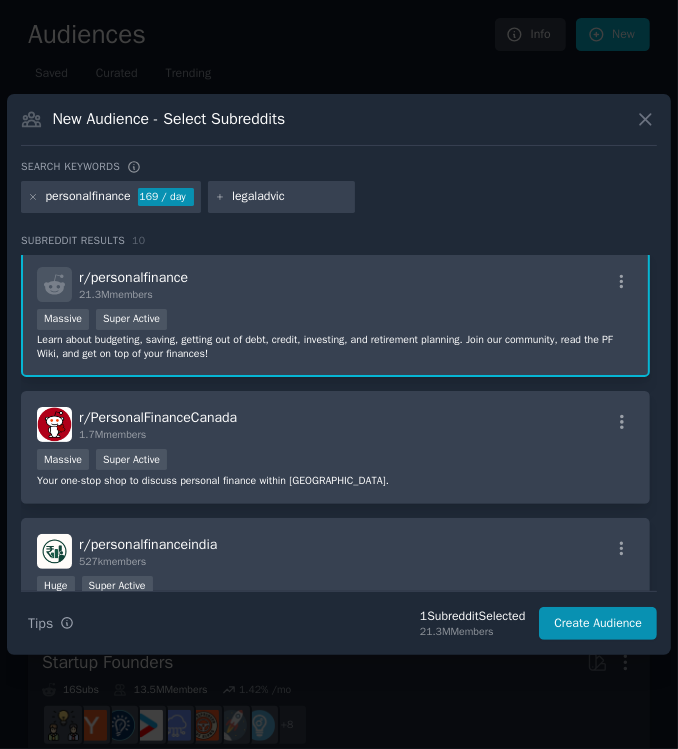 type on "legaladvice" 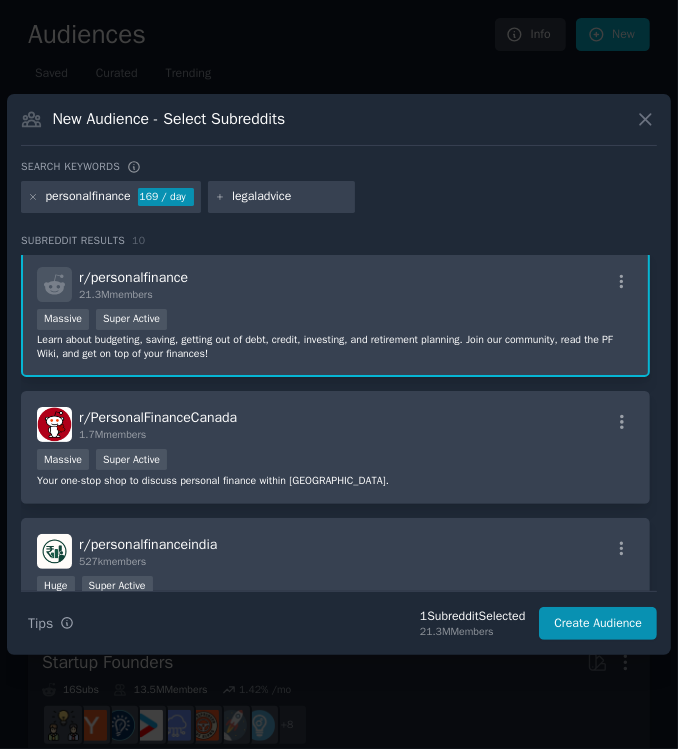 click on "legaladvice" at bounding box center (290, 197) 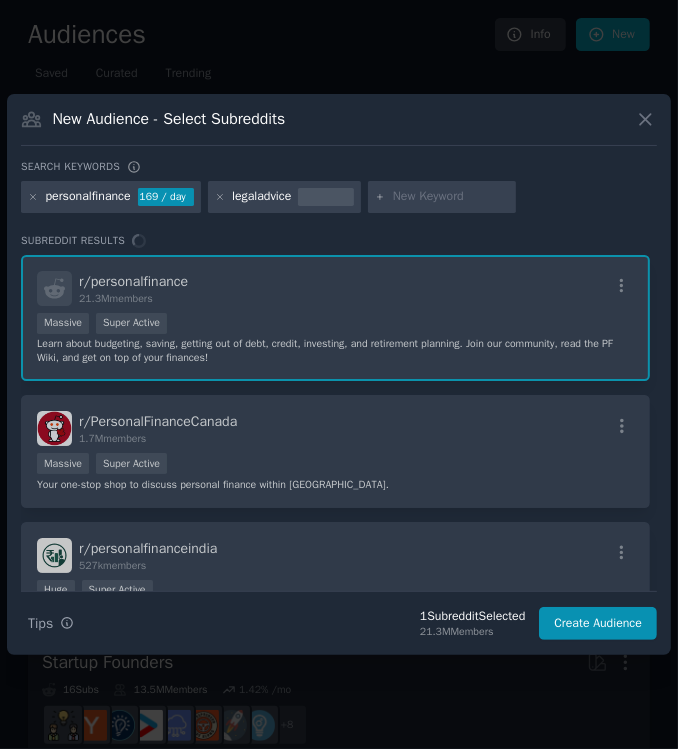 scroll, scrollTop: 4, scrollLeft: 0, axis: vertical 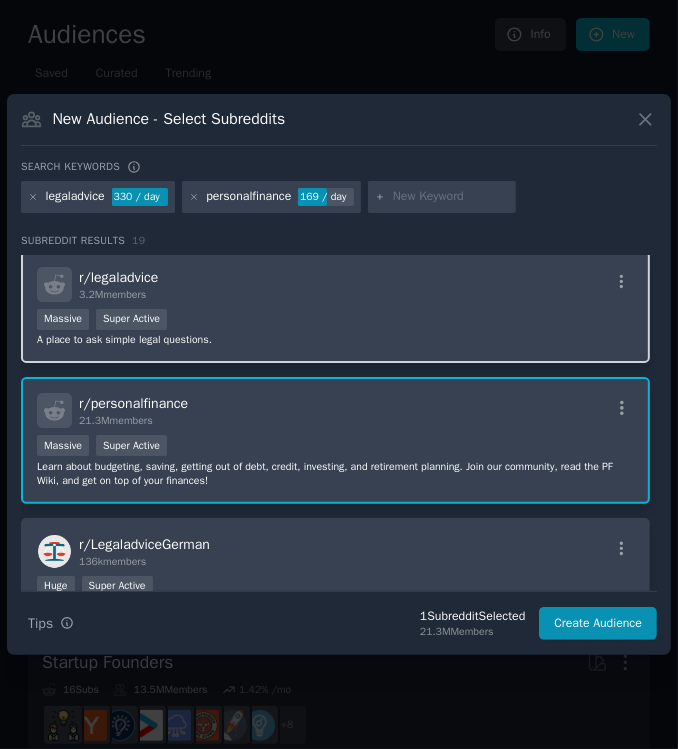 click on "r/ legaladvice 3.2M  members Massive Super Active A place to ask simple legal questions." at bounding box center (335, 307) 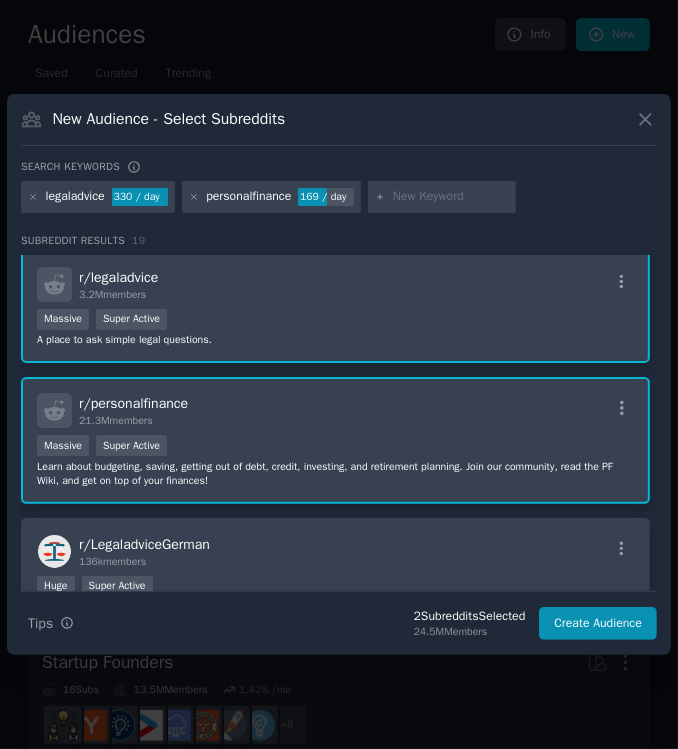 click at bounding box center [451, 197] 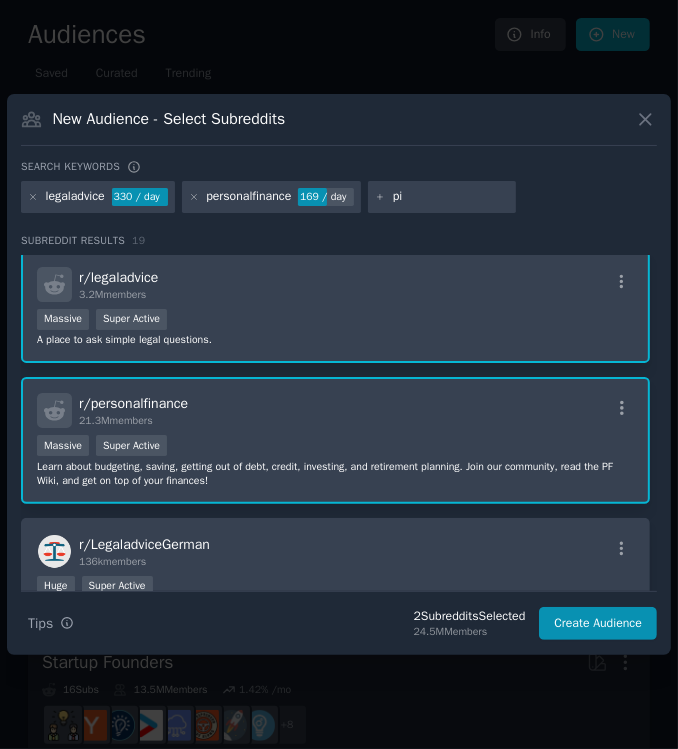 type on "p" 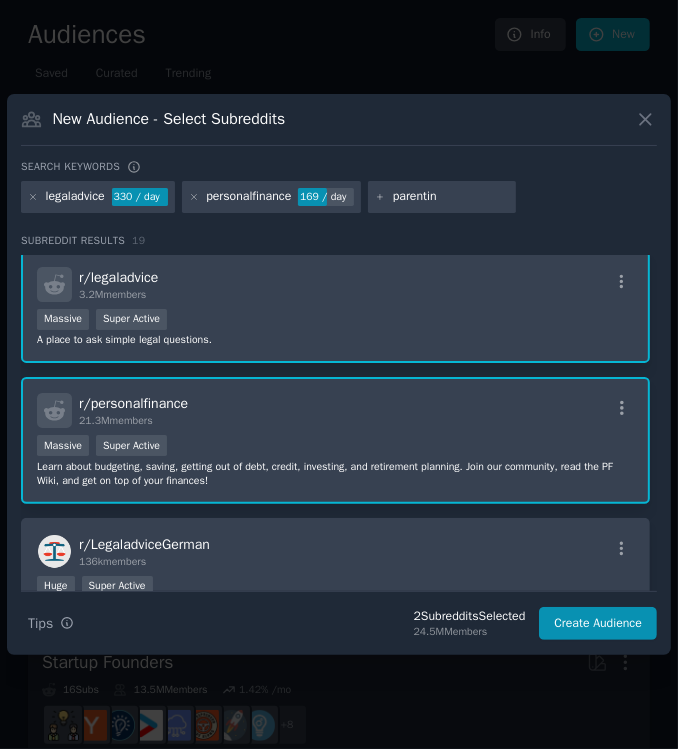 type on "parenting" 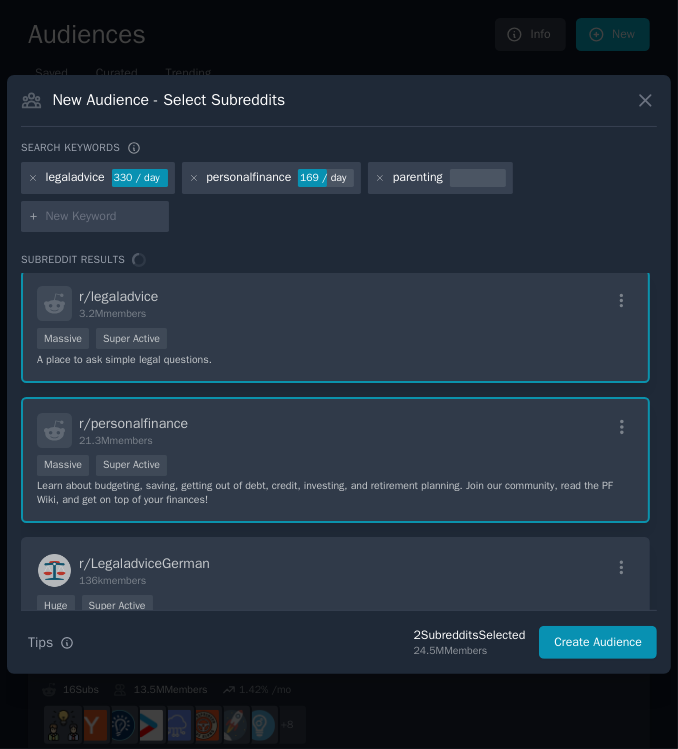 scroll, scrollTop: 0, scrollLeft: 0, axis: both 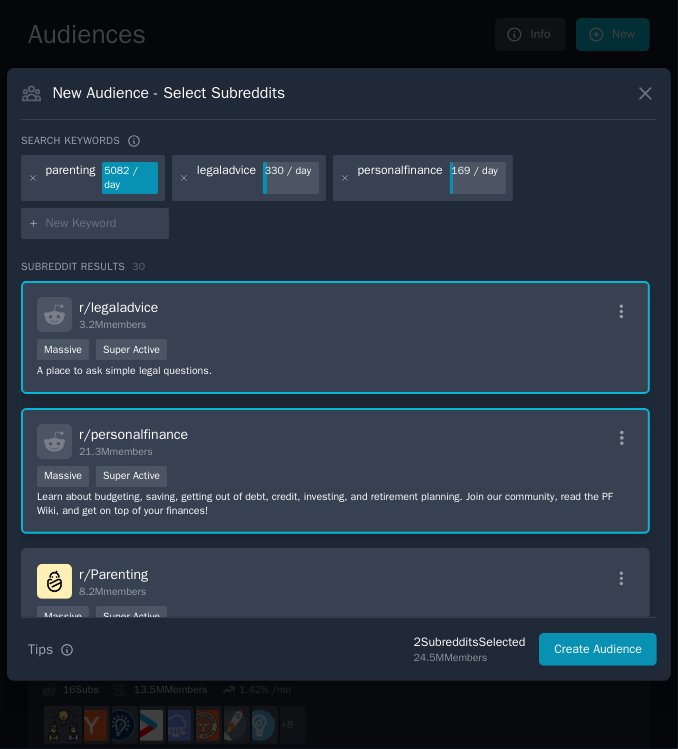 click on "personalfinance" at bounding box center (400, 178) 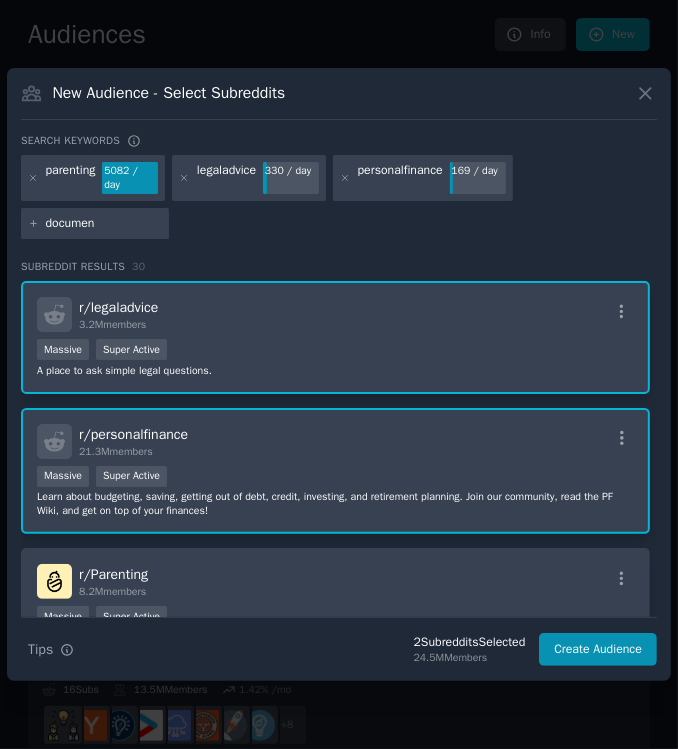 type on "document" 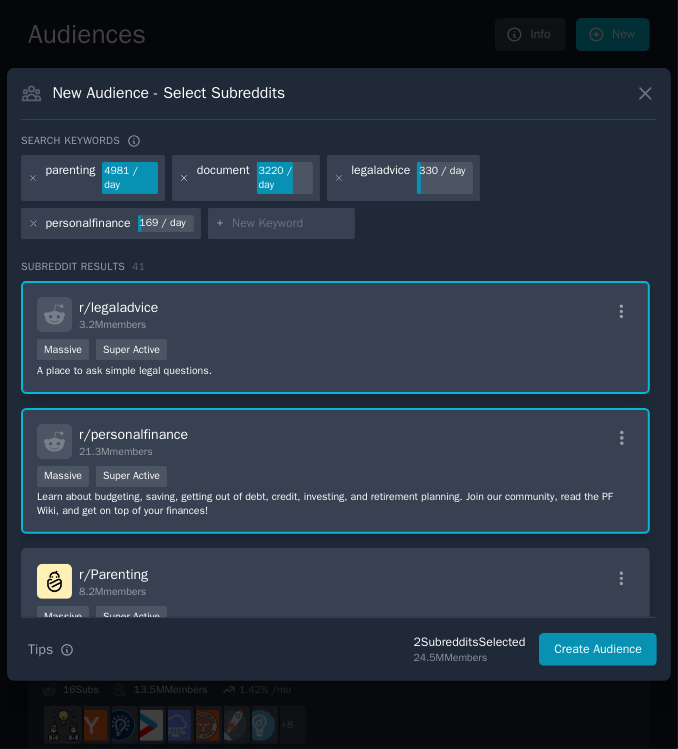 click 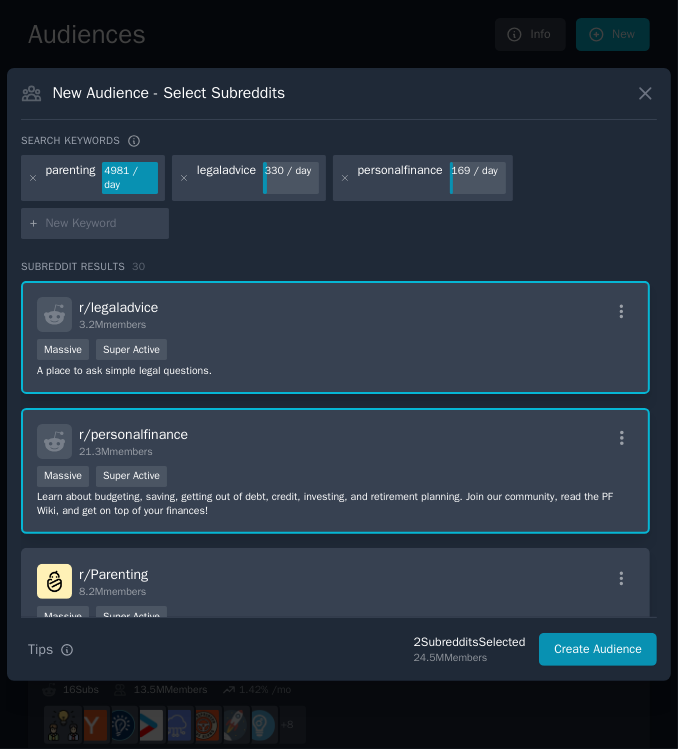 click at bounding box center [95, 224] 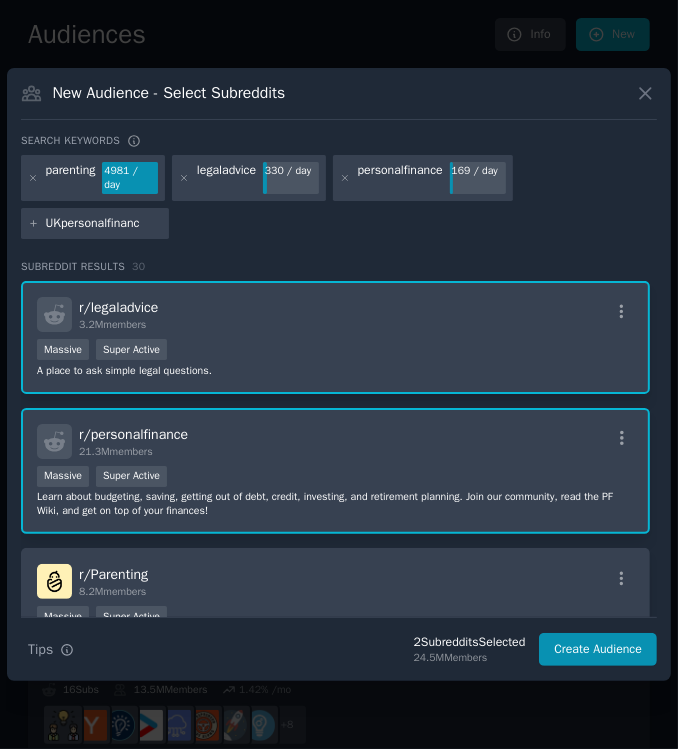 type on "UKpersonalfinance" 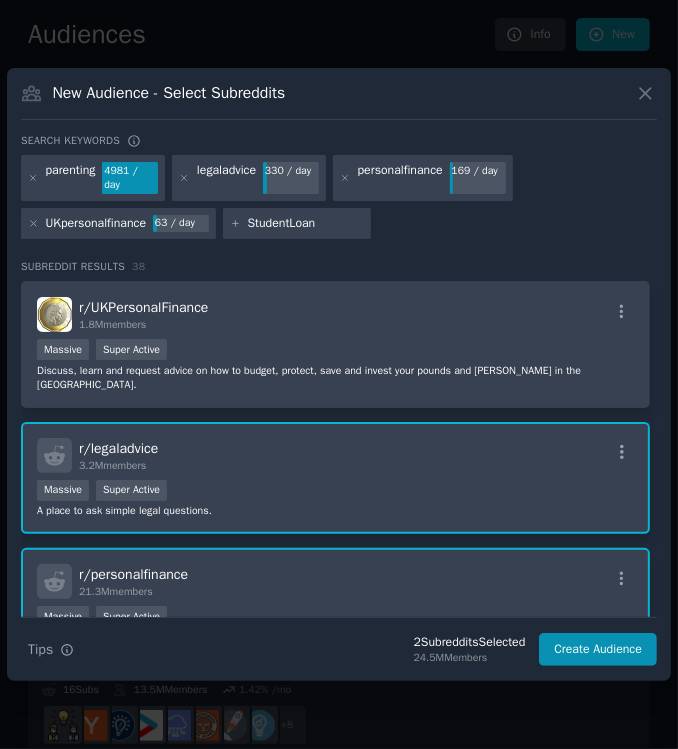 type on "StudentLoans" 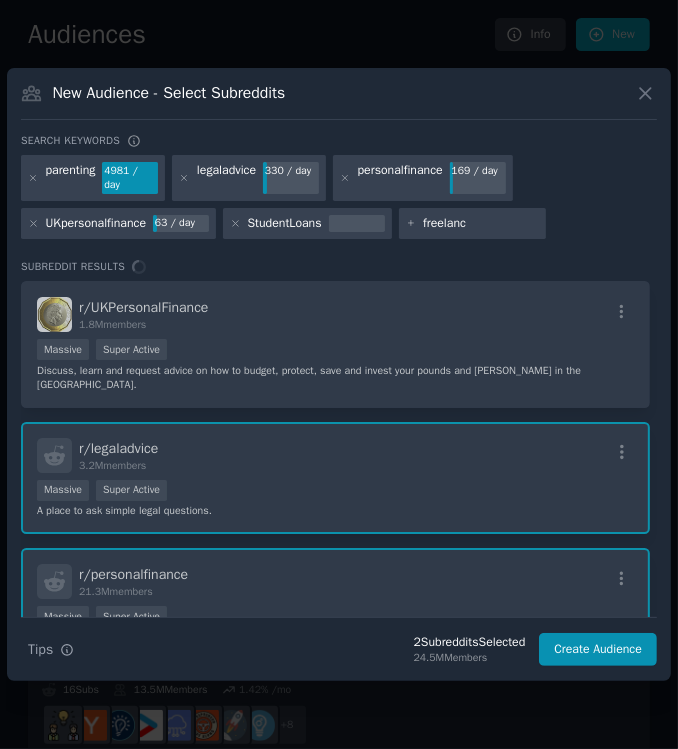 type on "freelance" 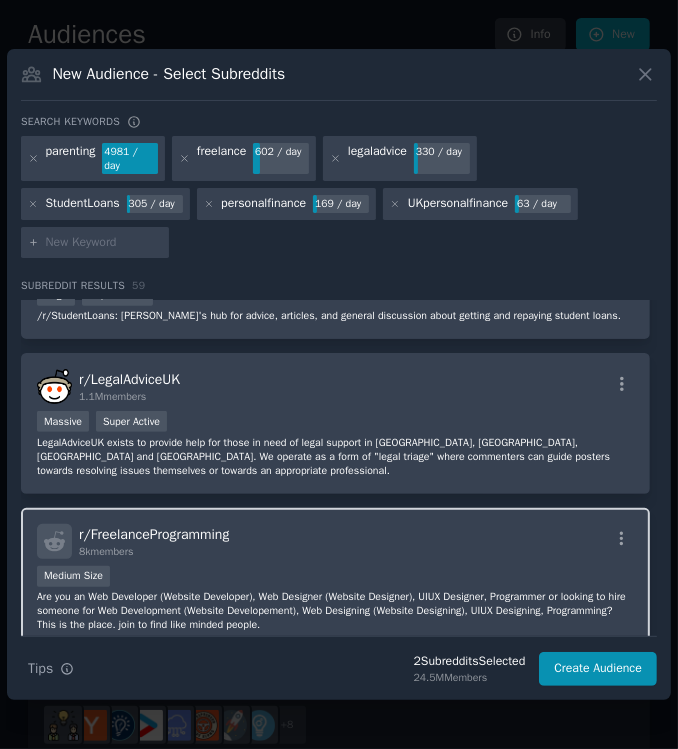 scroll, scrollTop: 544, scrollLeft: 0, axis: vertical 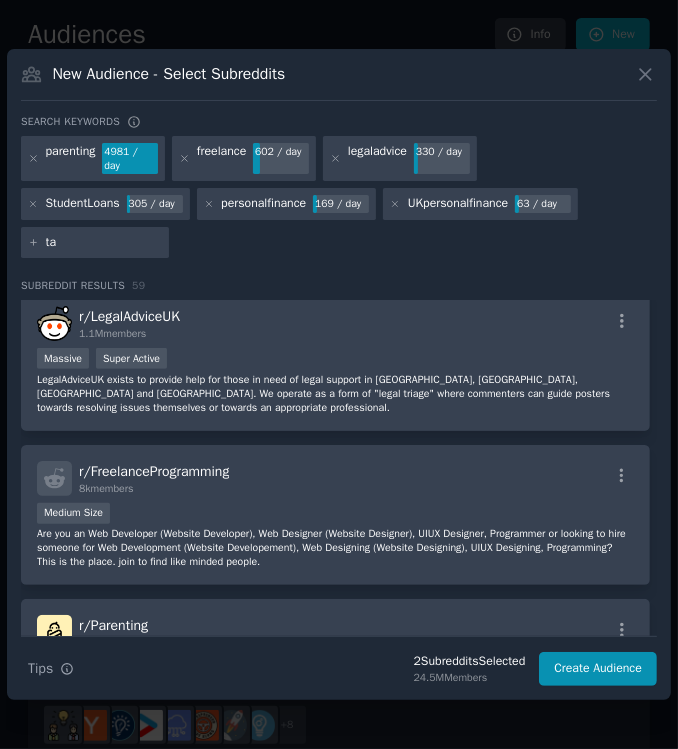 type on "tax" 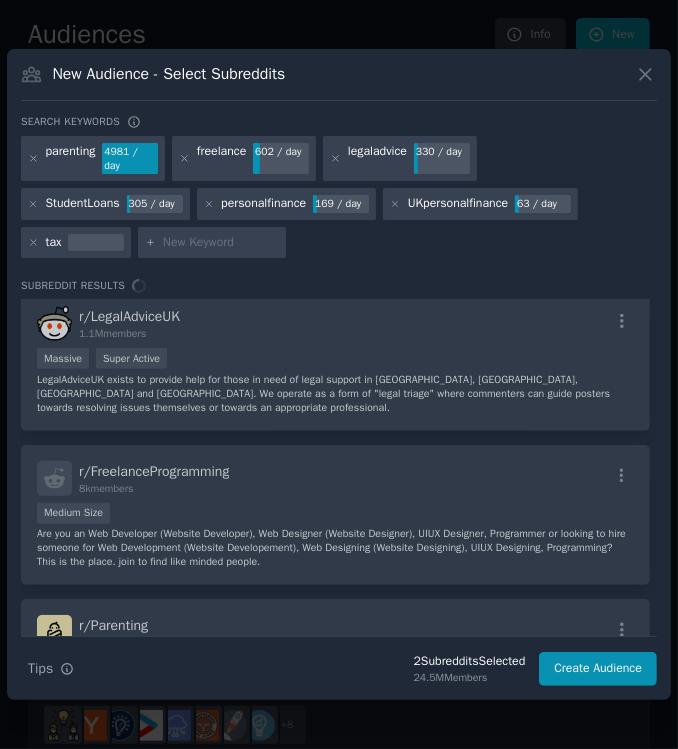 scroll, scrollTop: 0, scrollLeft: 0, axis: both 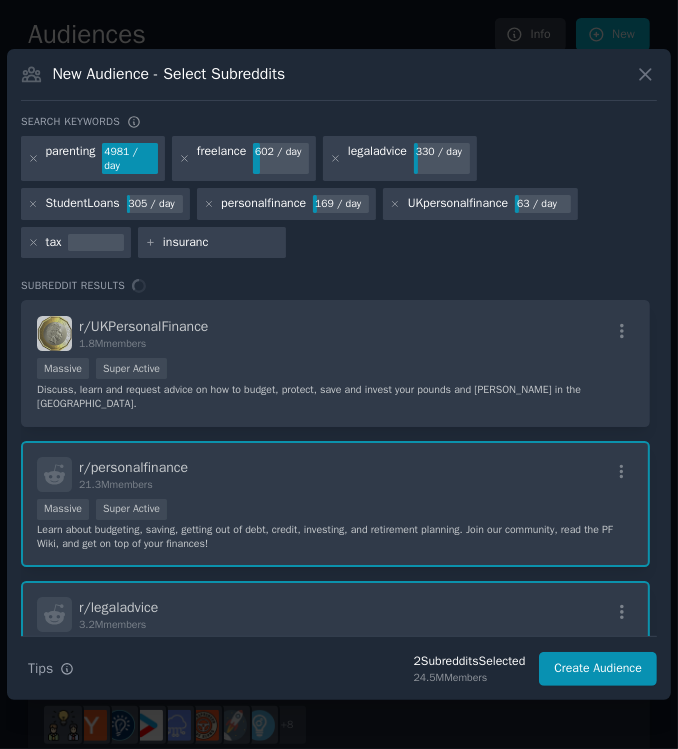 type on "insurance" 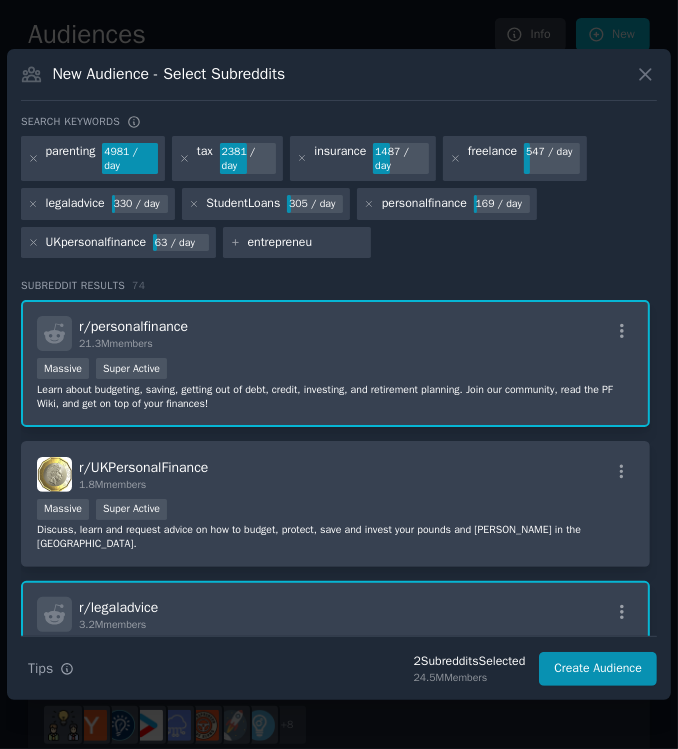 type on "entrepreneur" 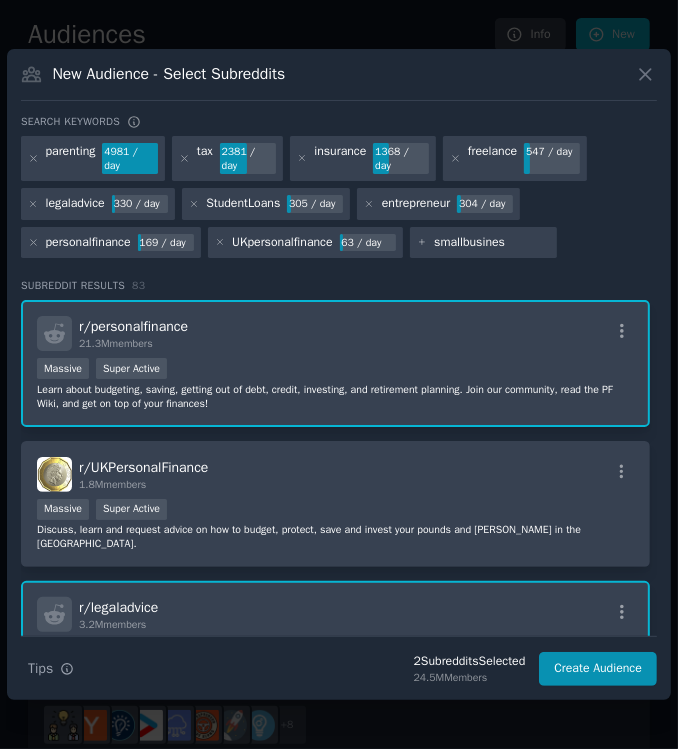 type on "smallbusiness" 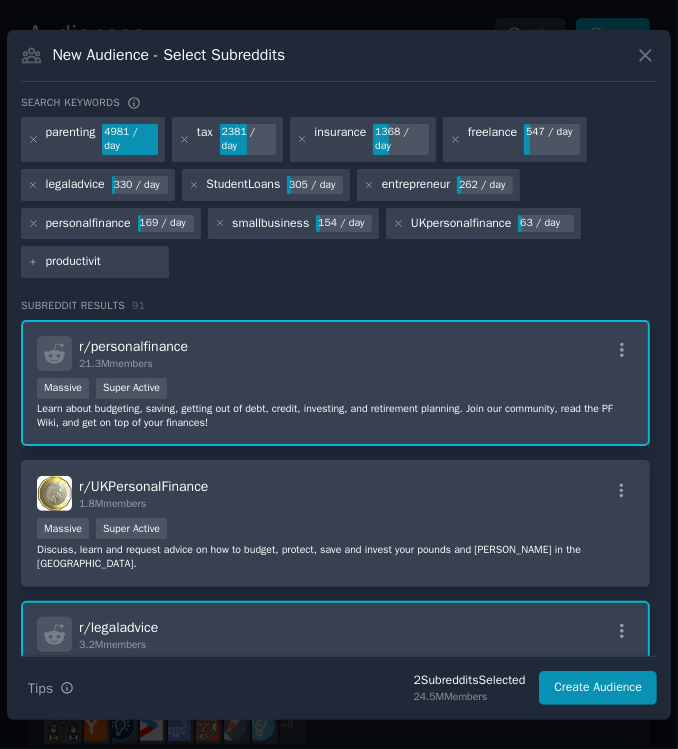 type on "productivity" 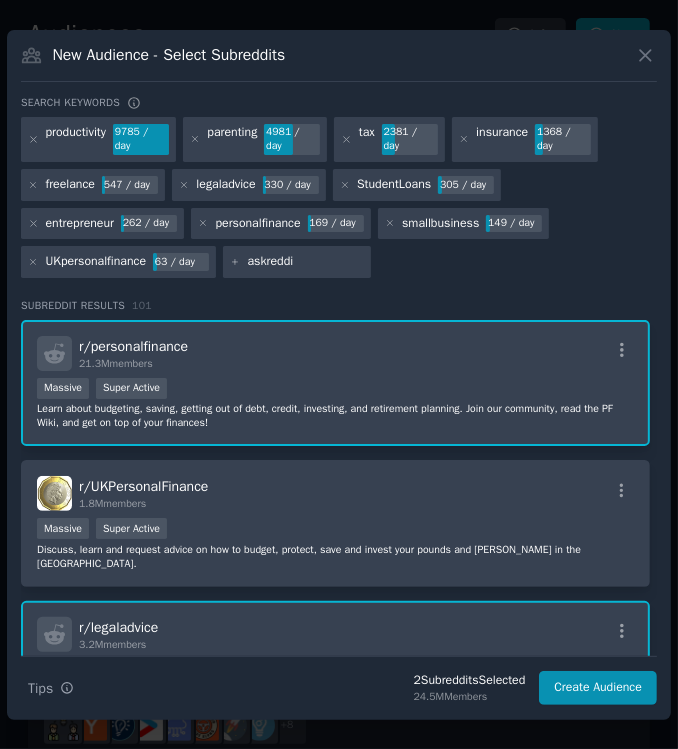 type on "askreddit" 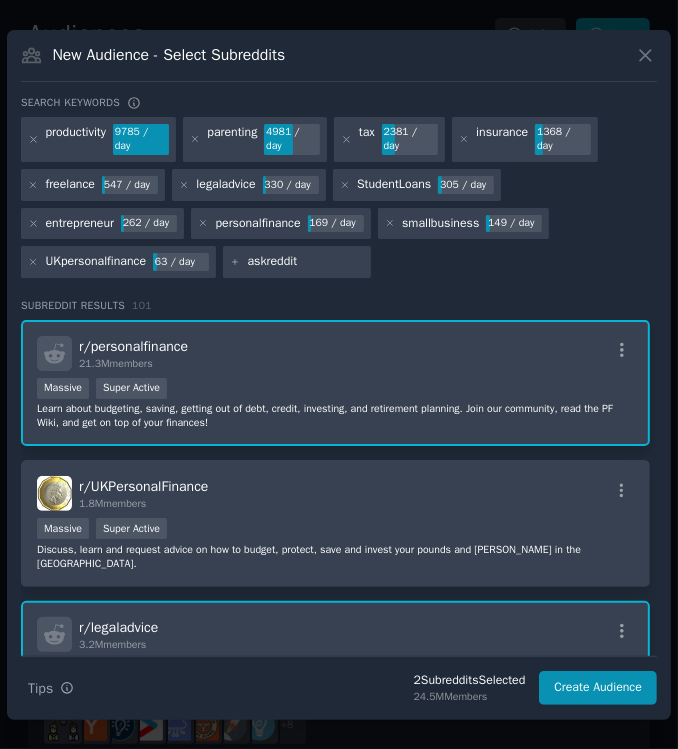 type 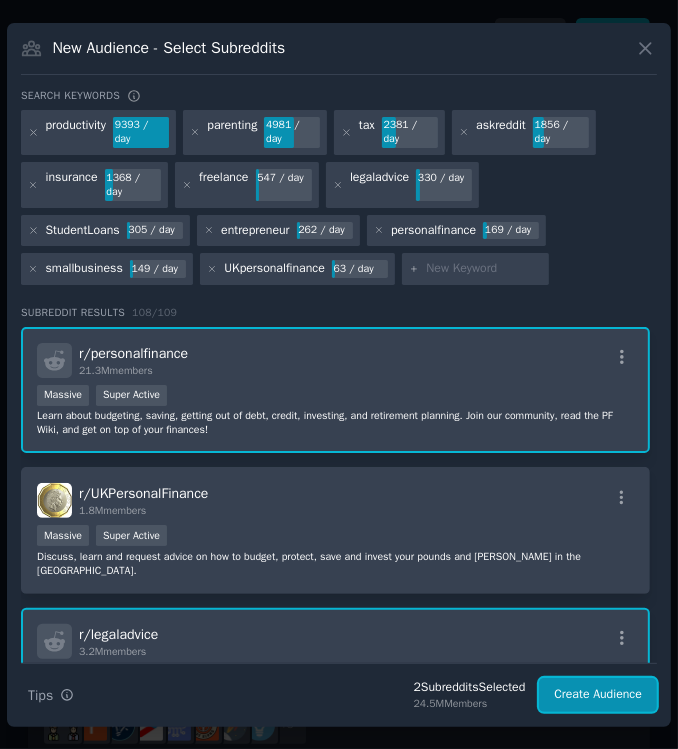 click on "Create Audience" at bounding box center (598, 695) 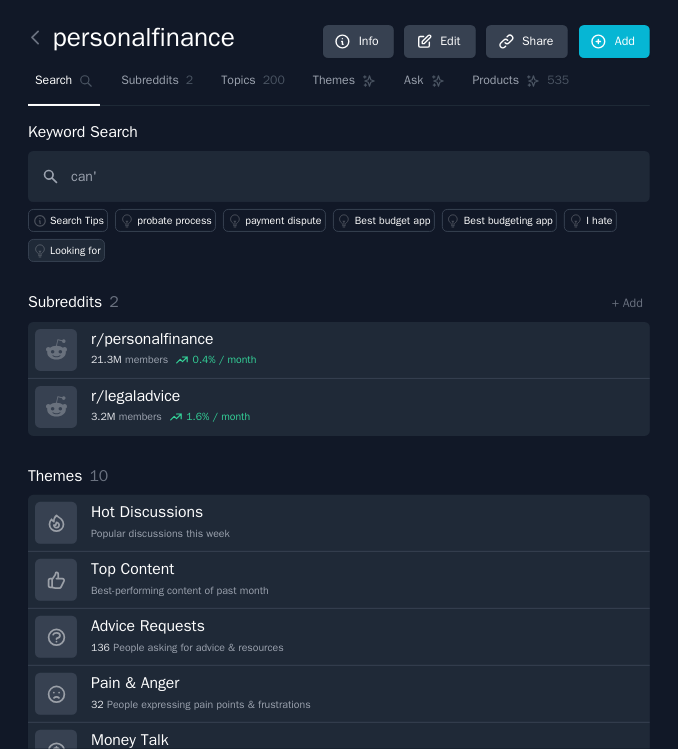 type on "can't" 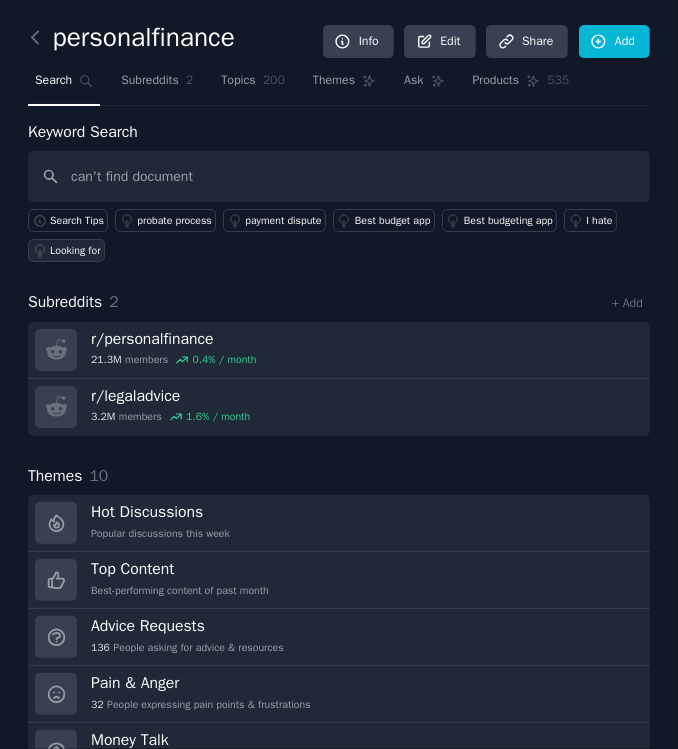 type on "can't find document" 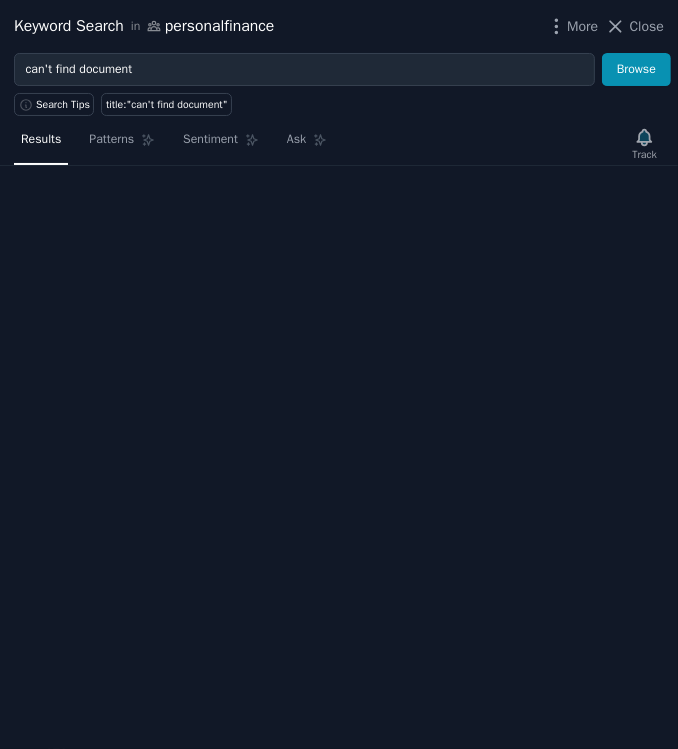 type 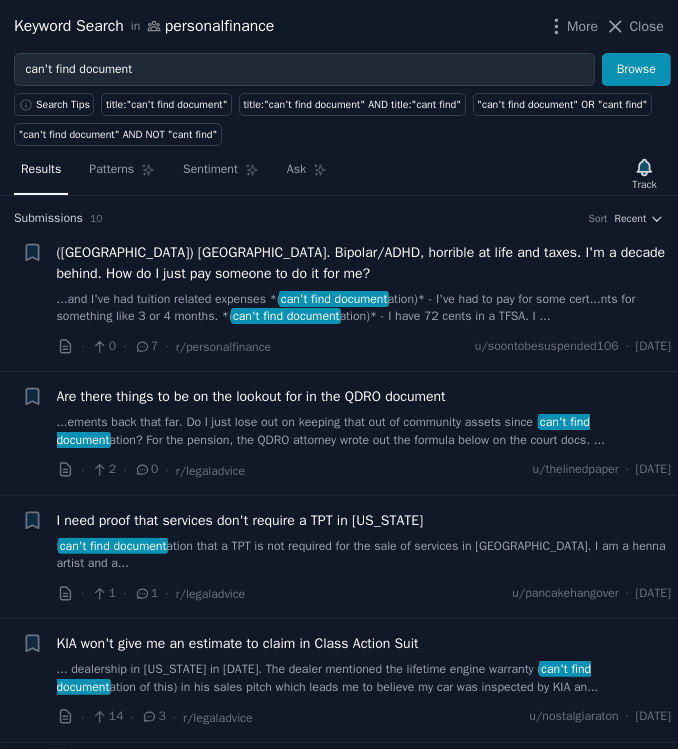 click on "Keyword Search in personalfinance More Close" at bounding box center (339, 26) 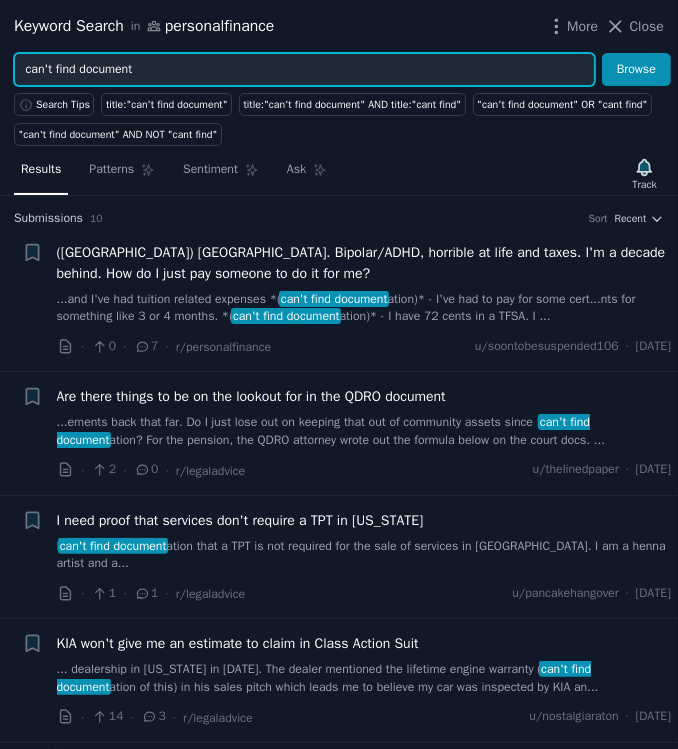 click on "can't find document" at bounding box center [304, 70] 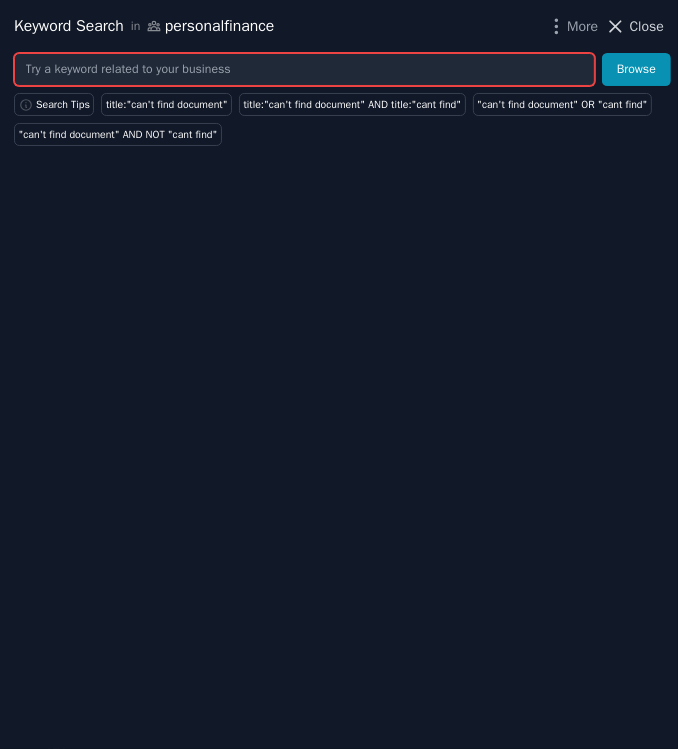 type 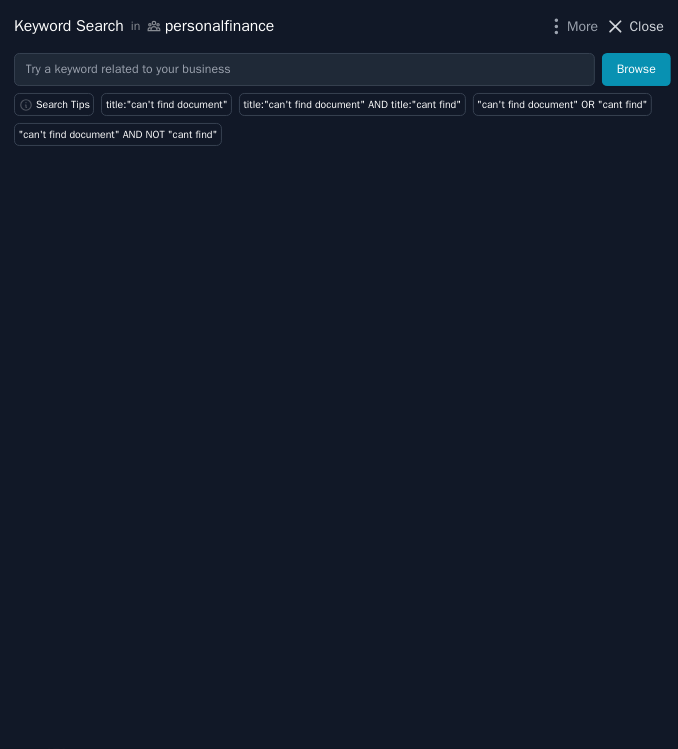 click on "Close" at bounding box center (647, 26) 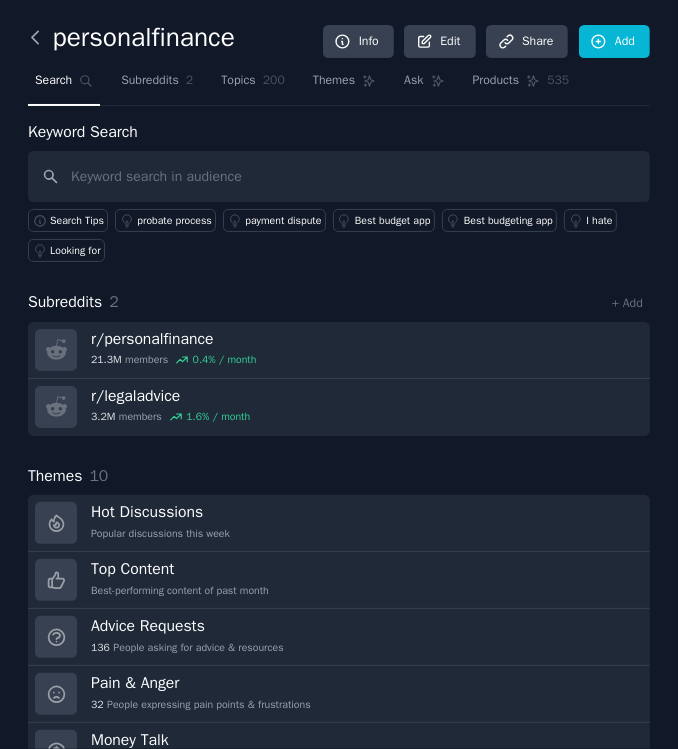 click 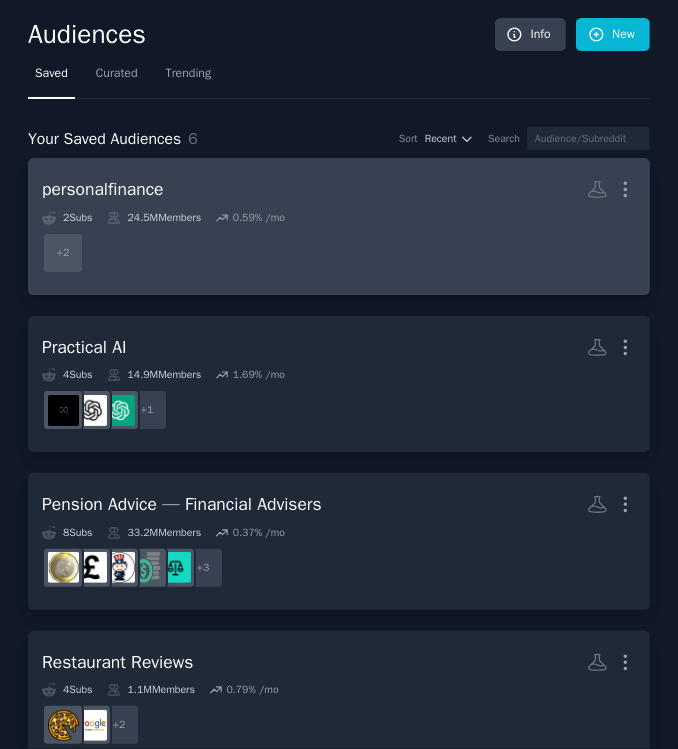 click on "personalfinance More" at bounding box center (339, 189) 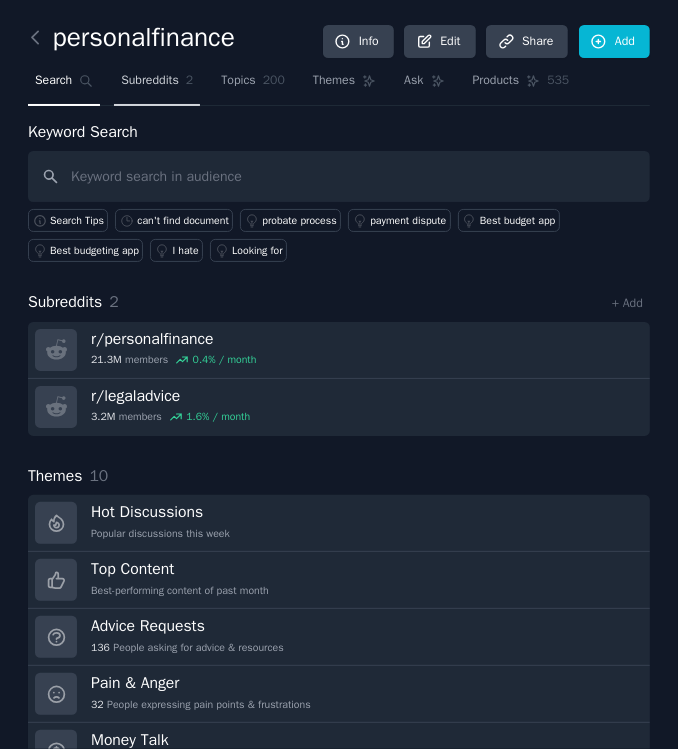 click on "Subreddits" at bounding box center (150, 81) 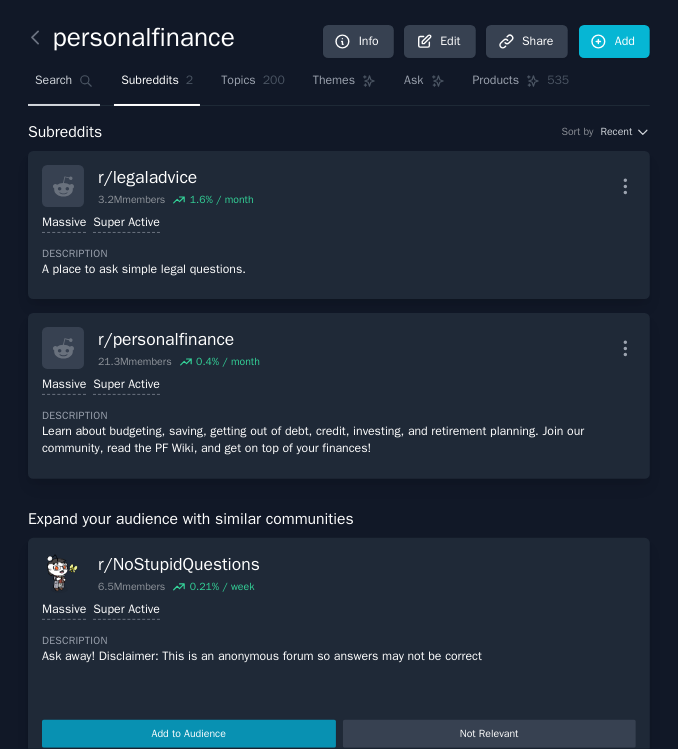 click on "Search" at bounding box center (53, 81) 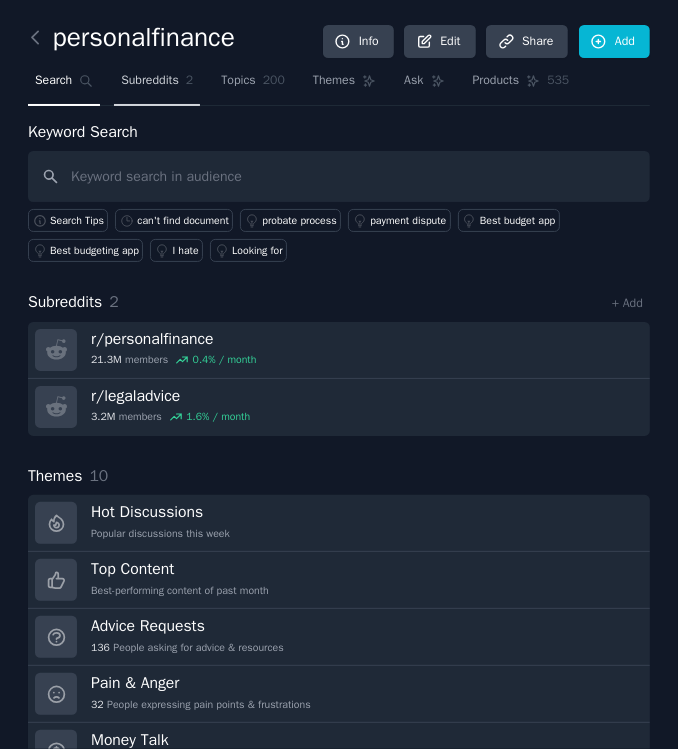 click on "Subreddits" at bounding box center (150, 81) 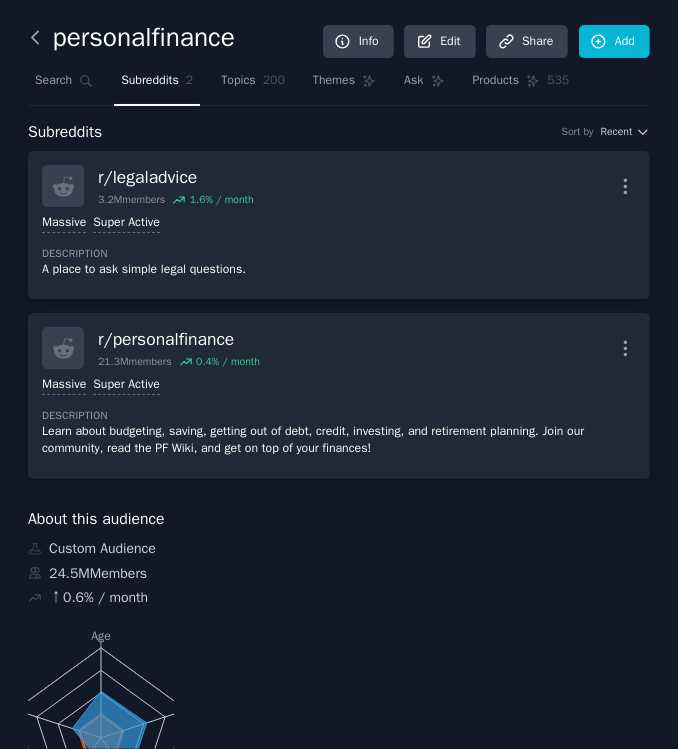 click 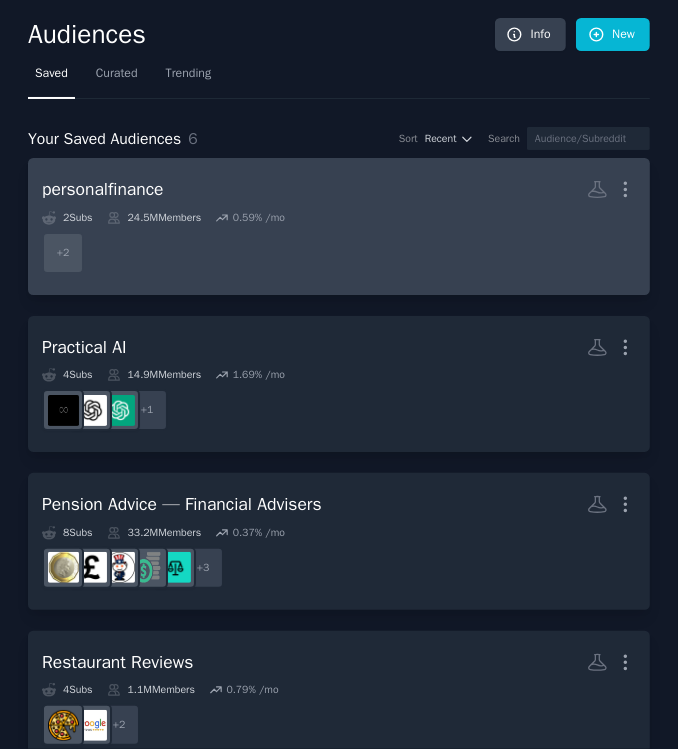 scroll, scrollTop: 23, scrollLeft: 0, axis: vertical 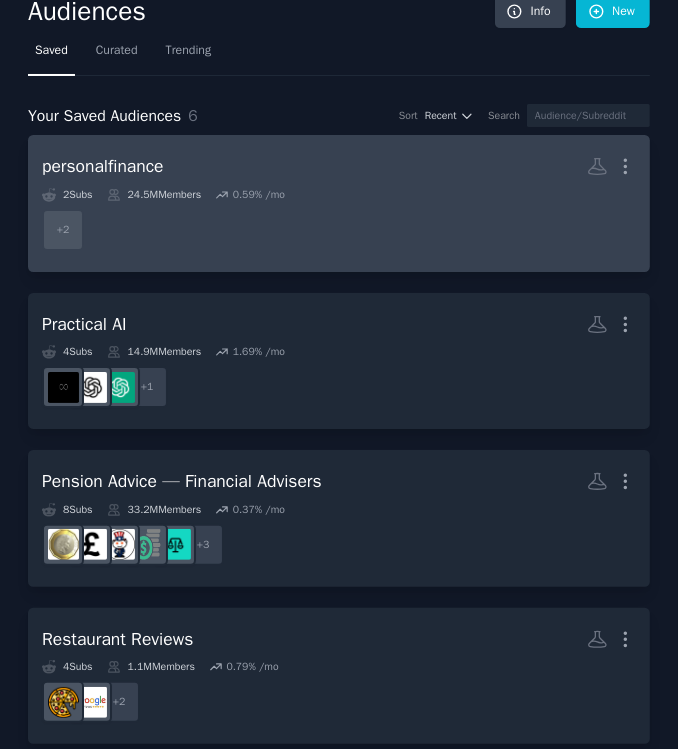 click on "personalfinance Custom Audience More" at bounding box center [339, 166] 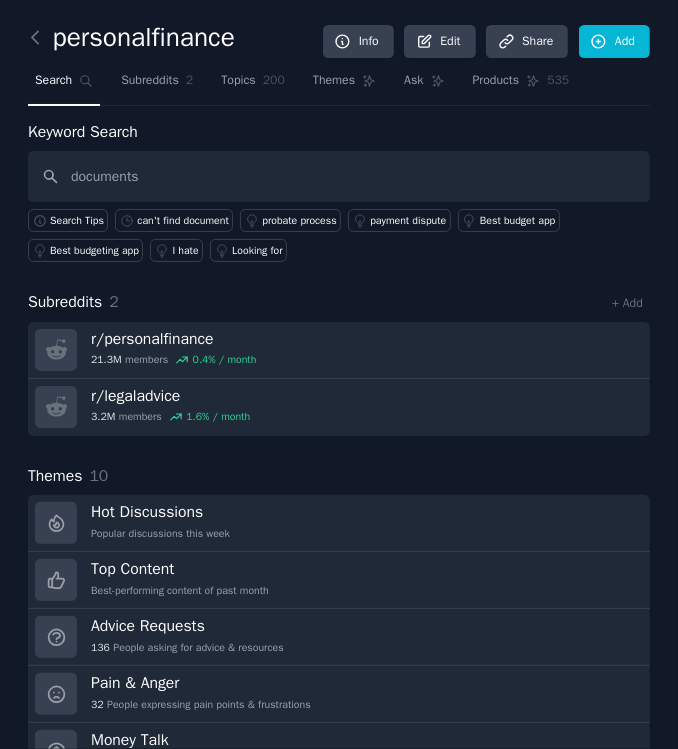 type on "documents" 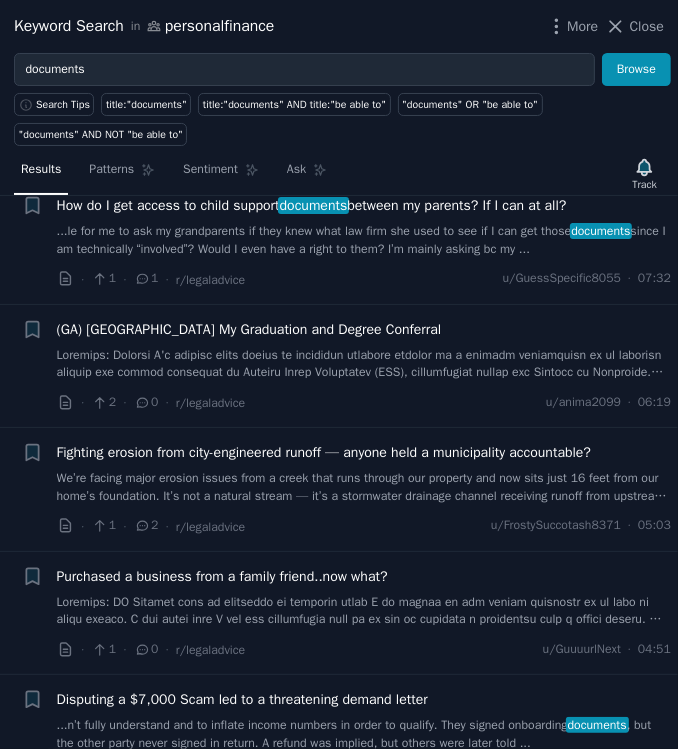 scroll, scrollTop: 181, scrollLeft: 0, axis: vertical 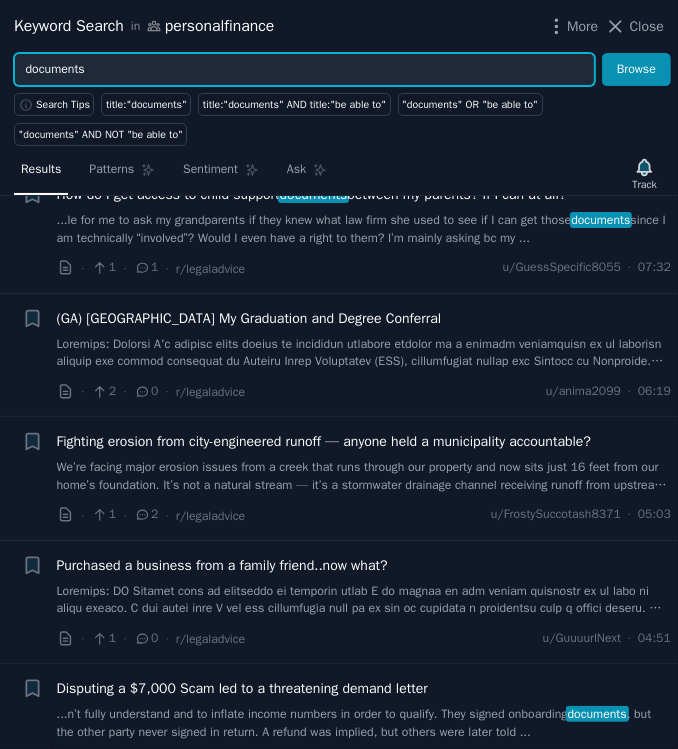 click on "documents" at bounding box center [304, 70] 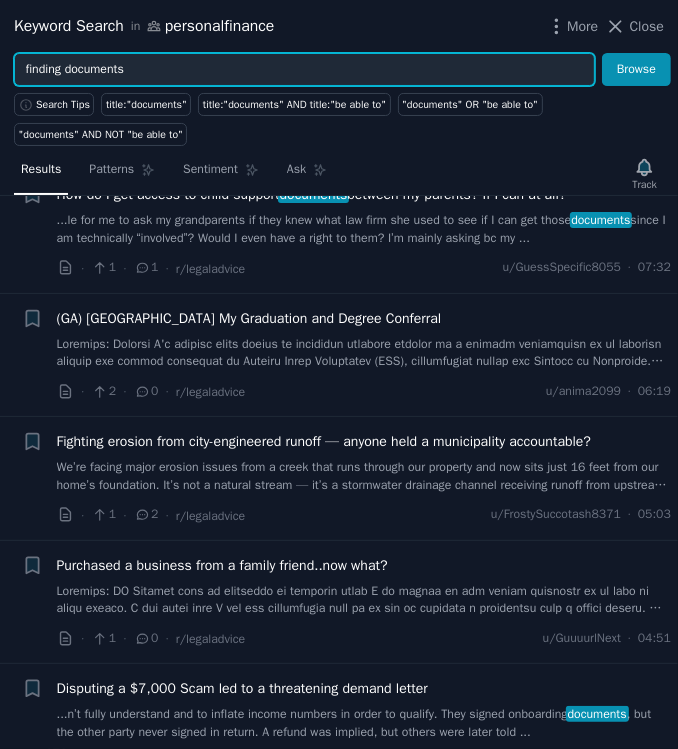 type on "finding documents" 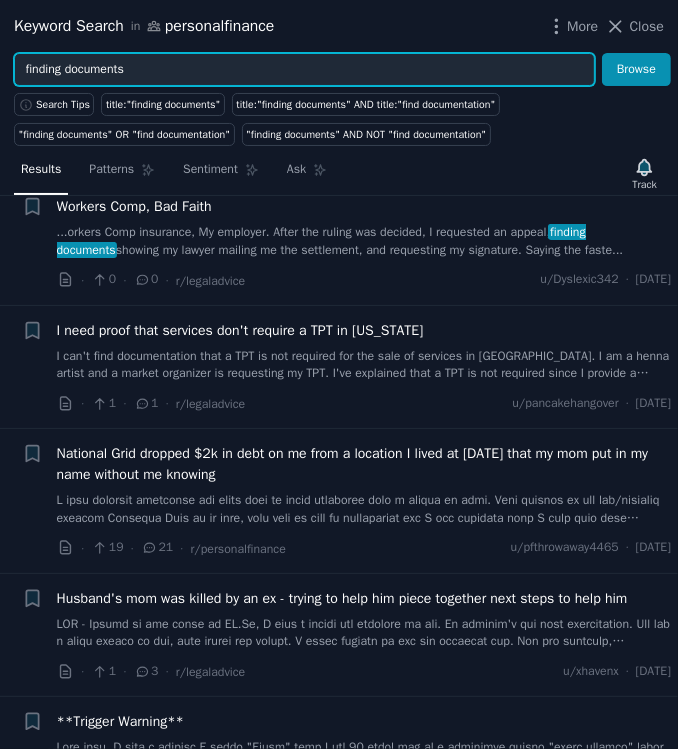 scroll, scrollTop: 1964, scrollLeft: 0, axis: vertical 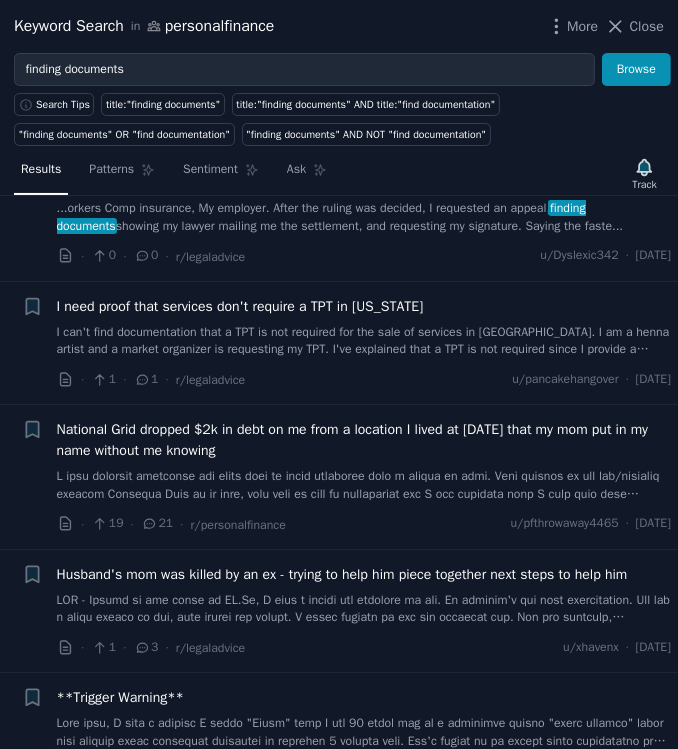 click on "Close" at bounding box center (634, 26) 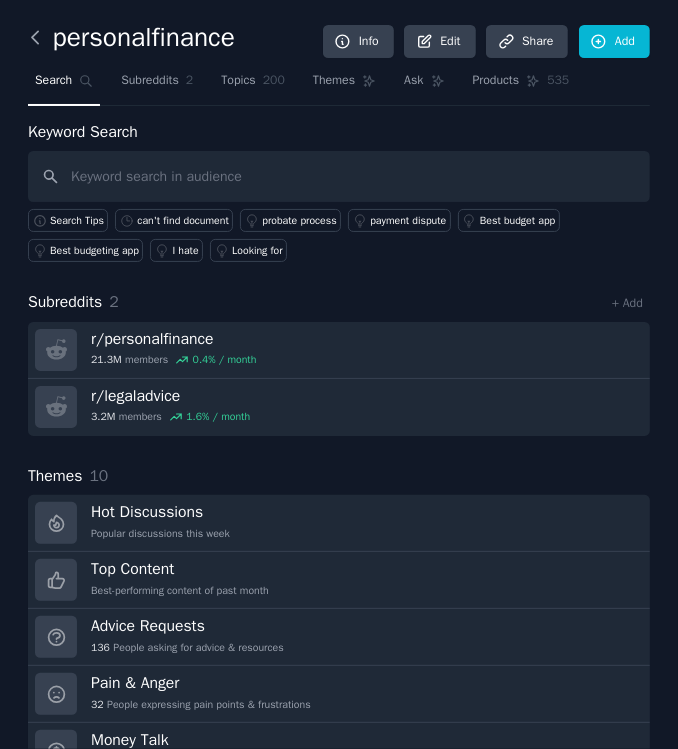 scroll, scrollTop: 3, scrollLeft: 0, axis: vertical 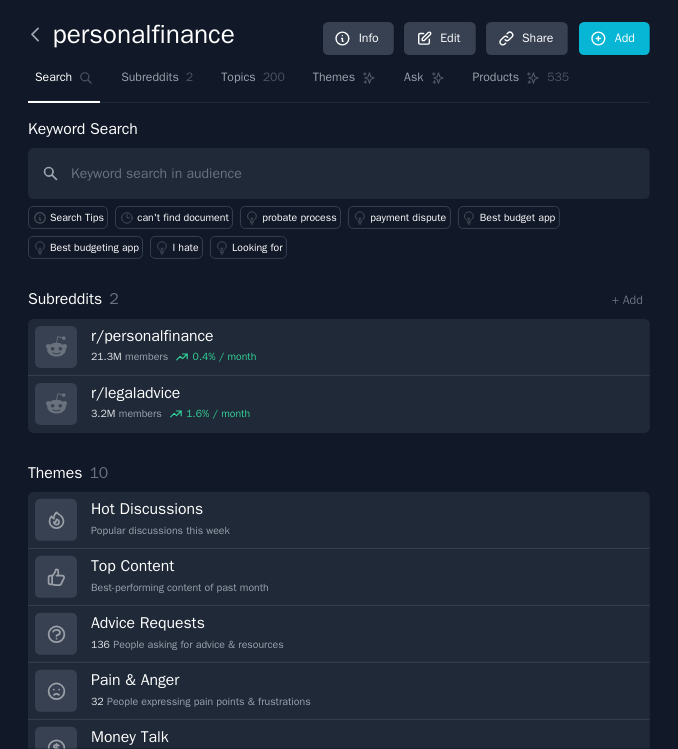 click at bounding box center (40, 35) 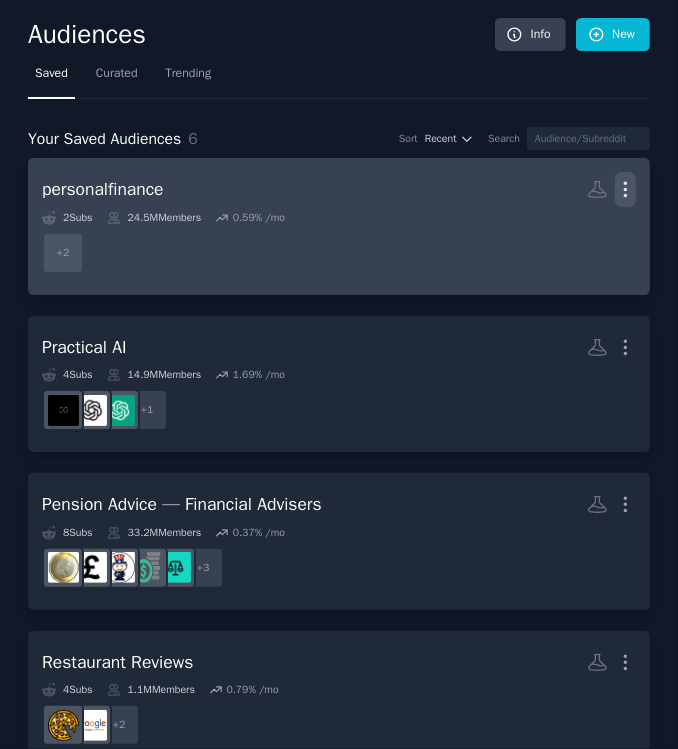 click 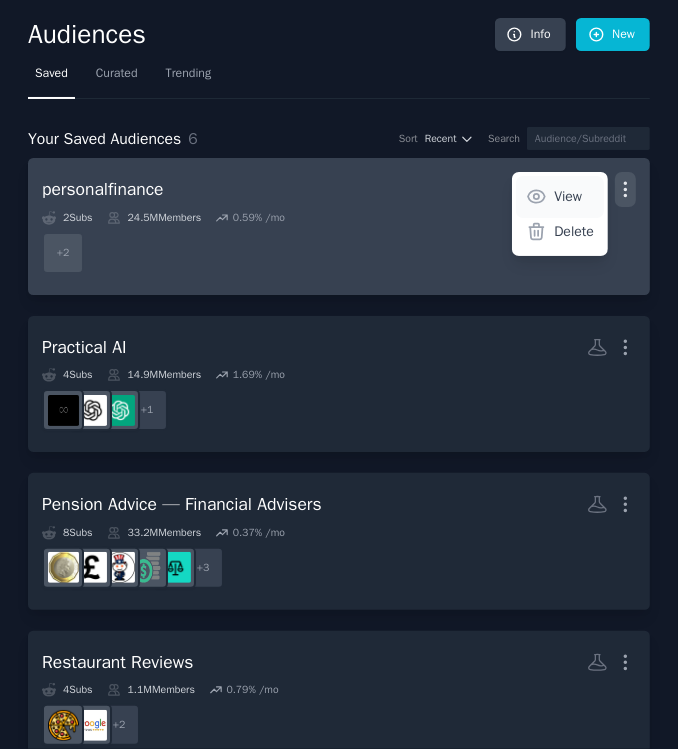 click on "View" at bounding box center [568, 196] 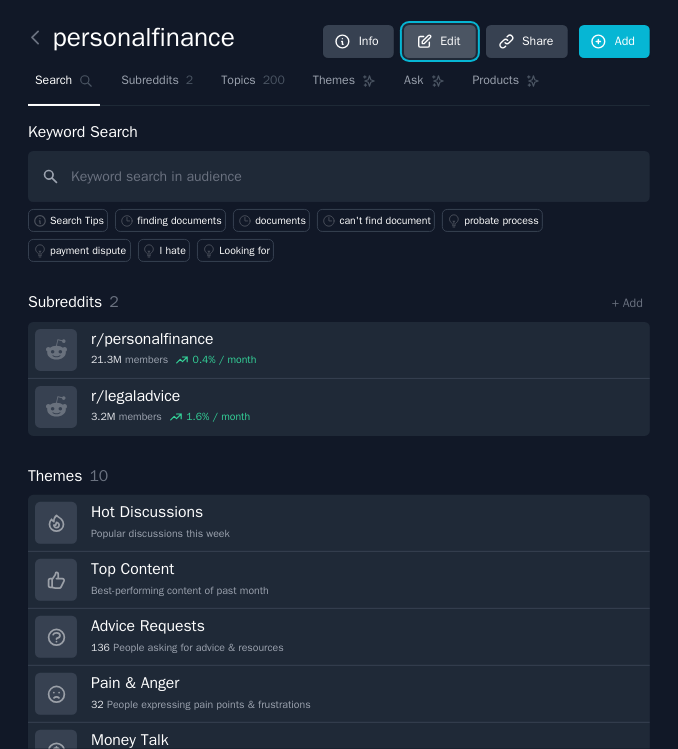 click 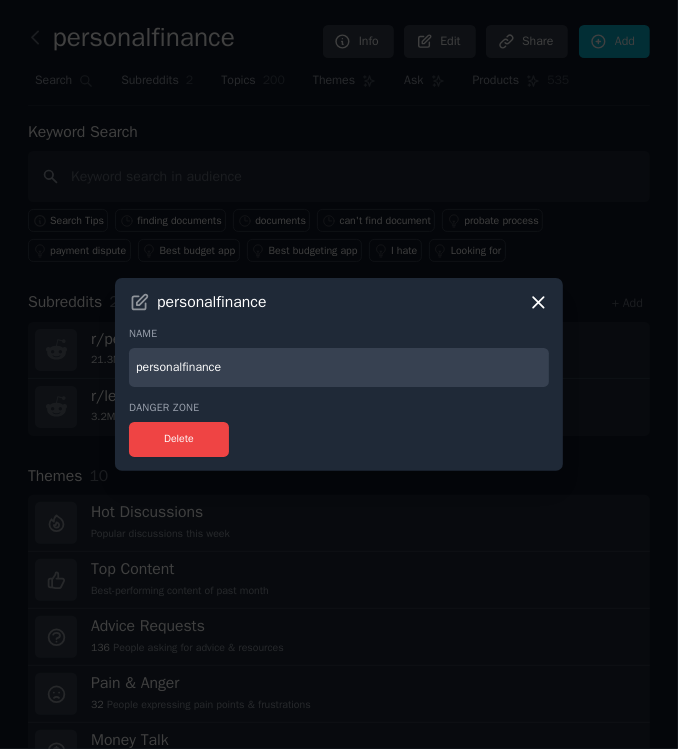 click 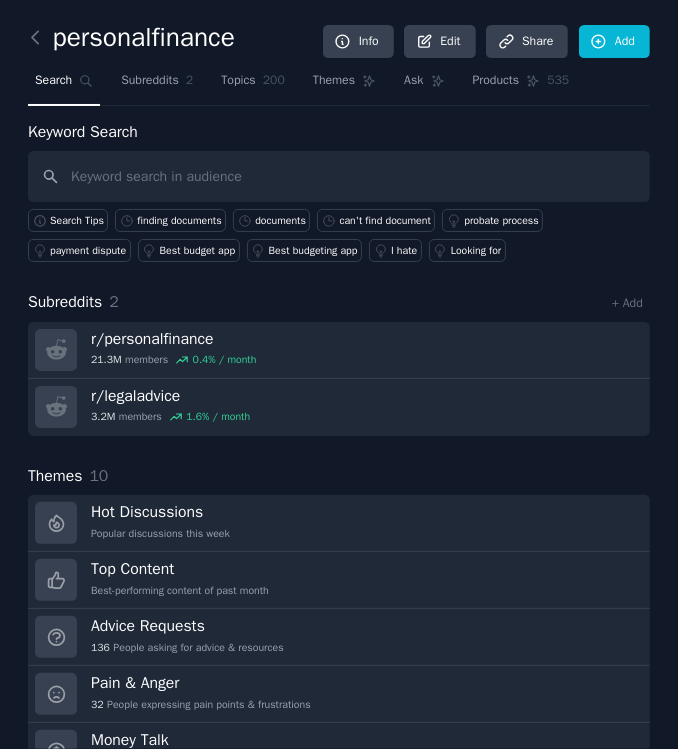 click on "Subreddits 2 + Add" at bounding box center [339, 302] 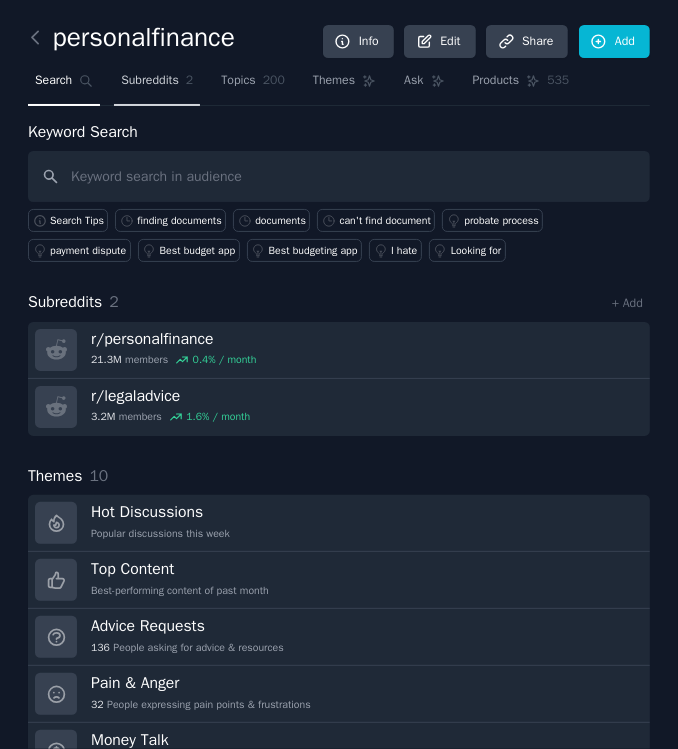 click on "Subreddits 2" at bounding box center [157, 85] 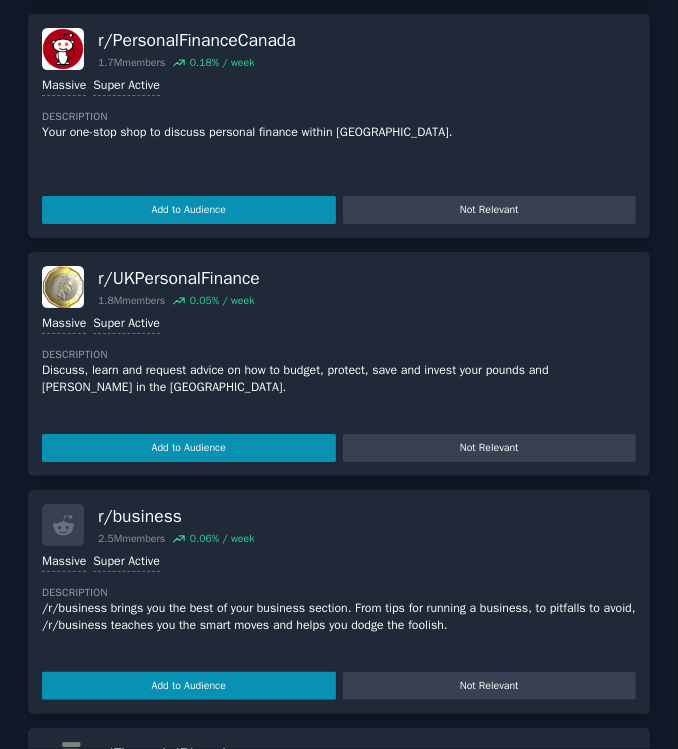 scroll, scrollTop: 1152, scrollLeft: 0, axis: vertical 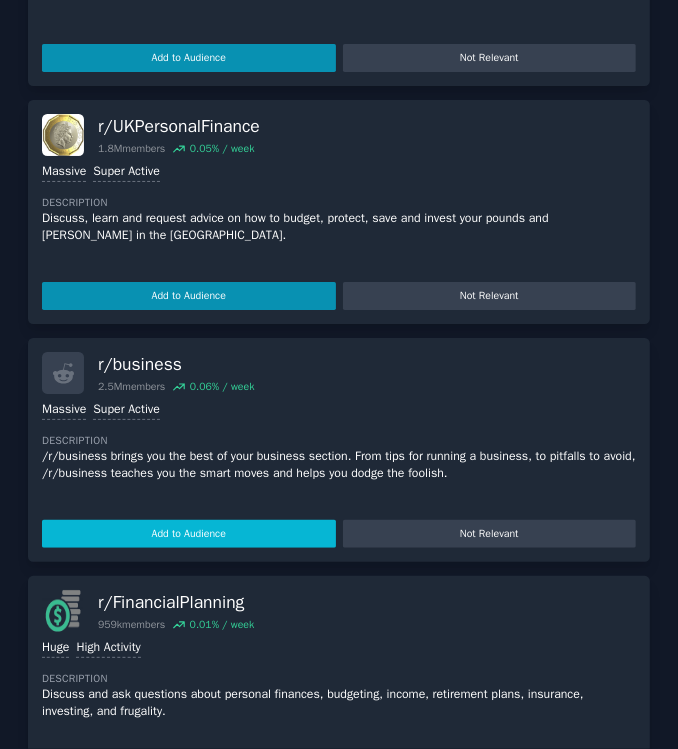 click on "Add to Audience" at bounding box center (189, 296) 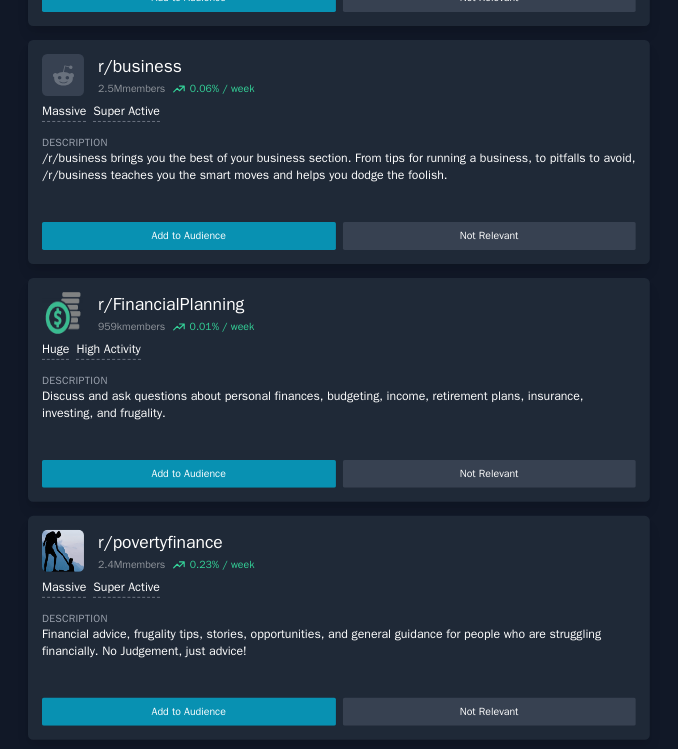 scroll, scrollTop: 1420, scrollLeft: 0, axis: vertical 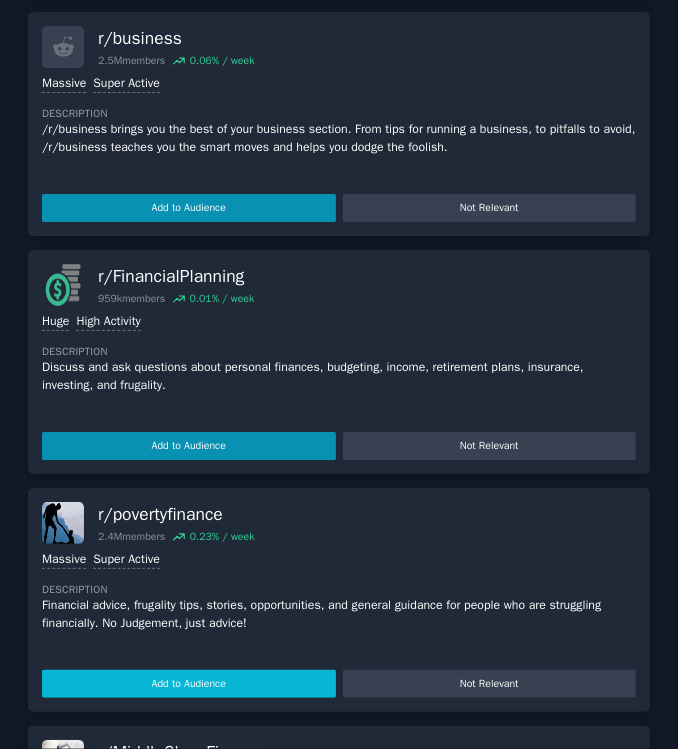 click on "Add to Audience" at bounding box center (189, 446) 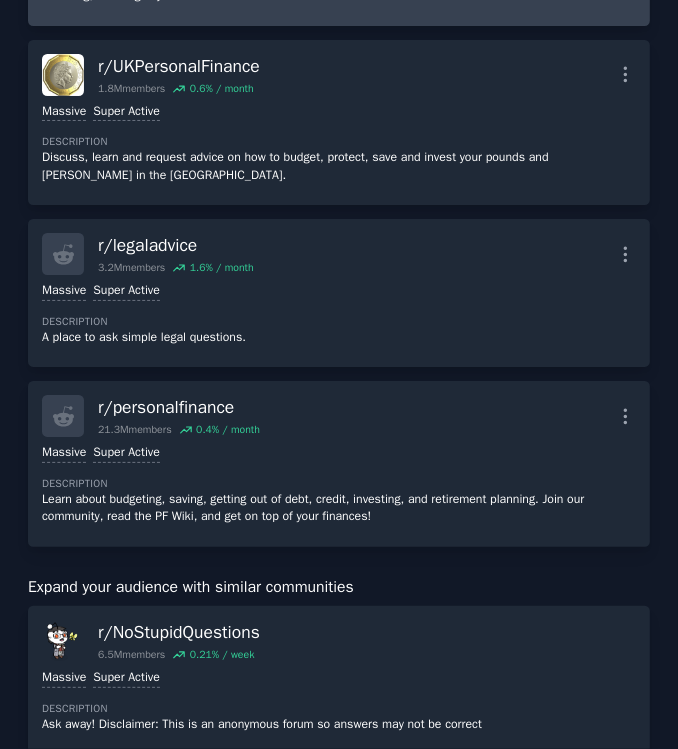scroll, scrollTop: 0, scrollLeft: 0, axis: both 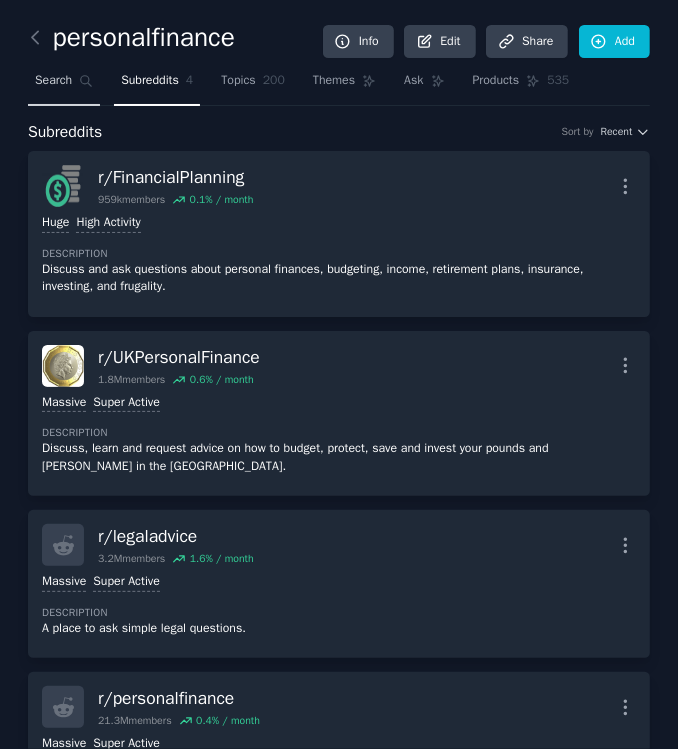 click on "Search" at bounding box center (64, 85) 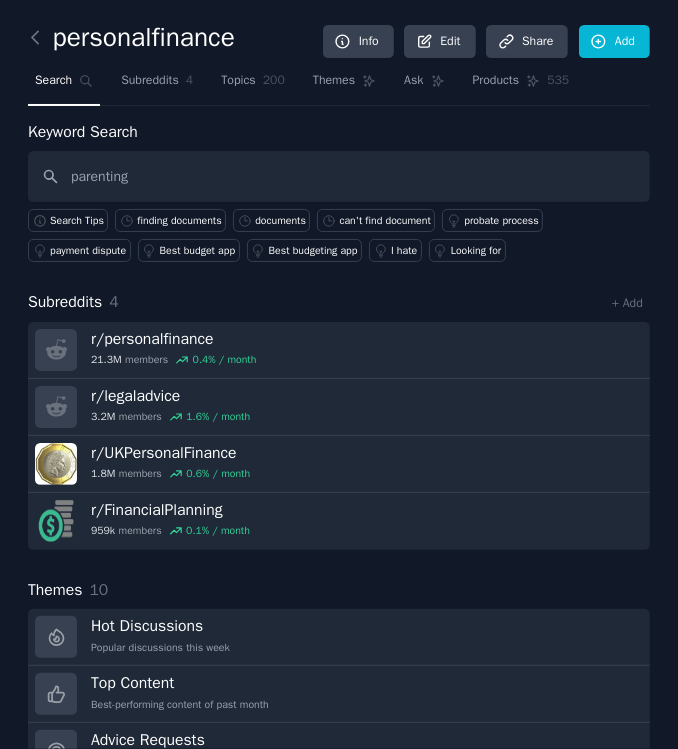 type on "parenting" 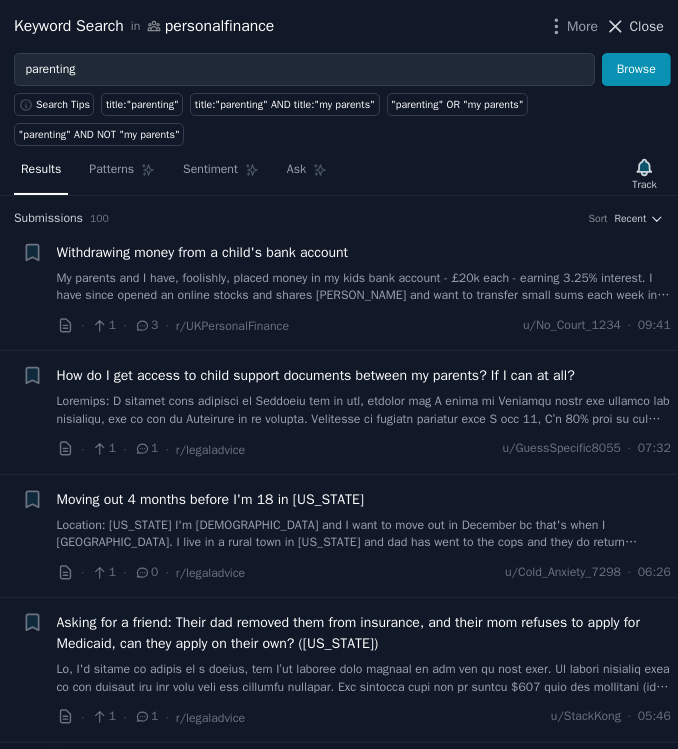 click on "Close" at bounding box center [647, 26] 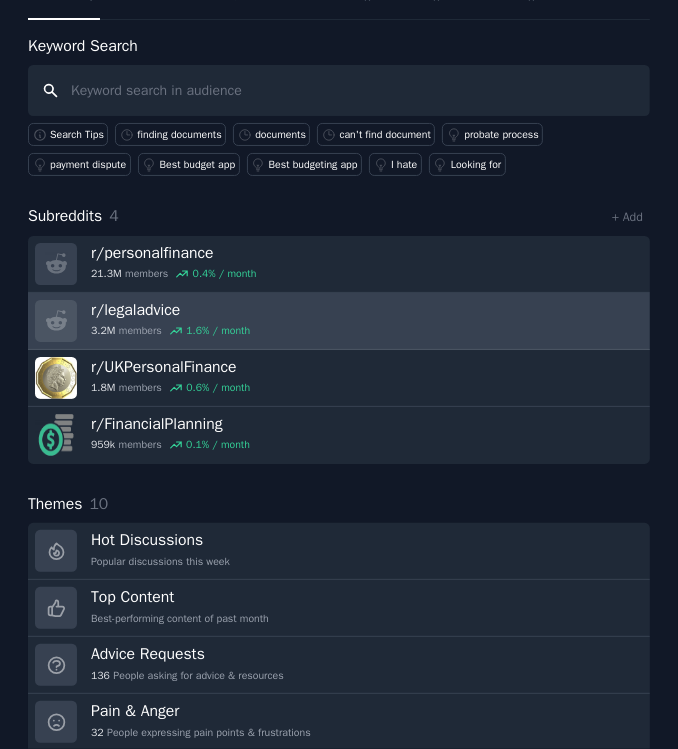scroll, scrollTop: 0, scrollLeft: 0, axis: both 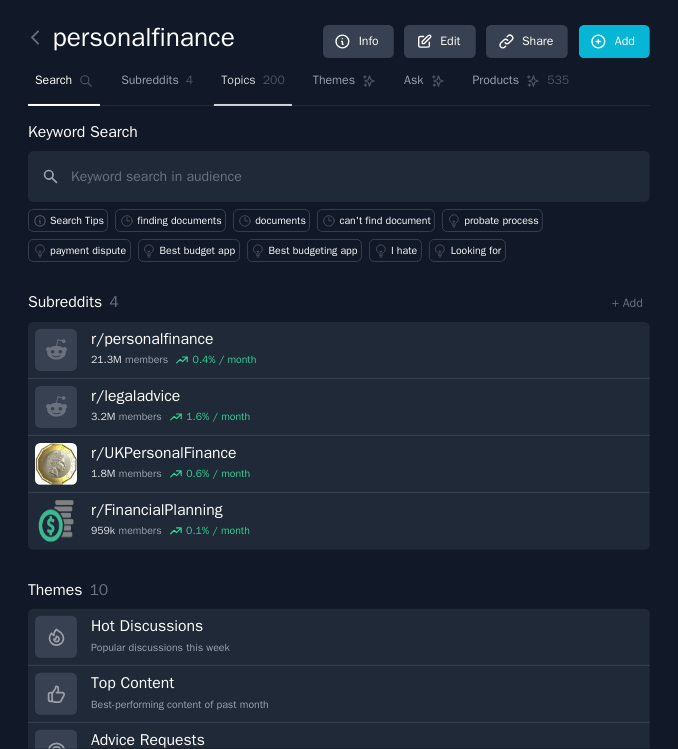 click on "Topics" at bounding box center (238, 81) 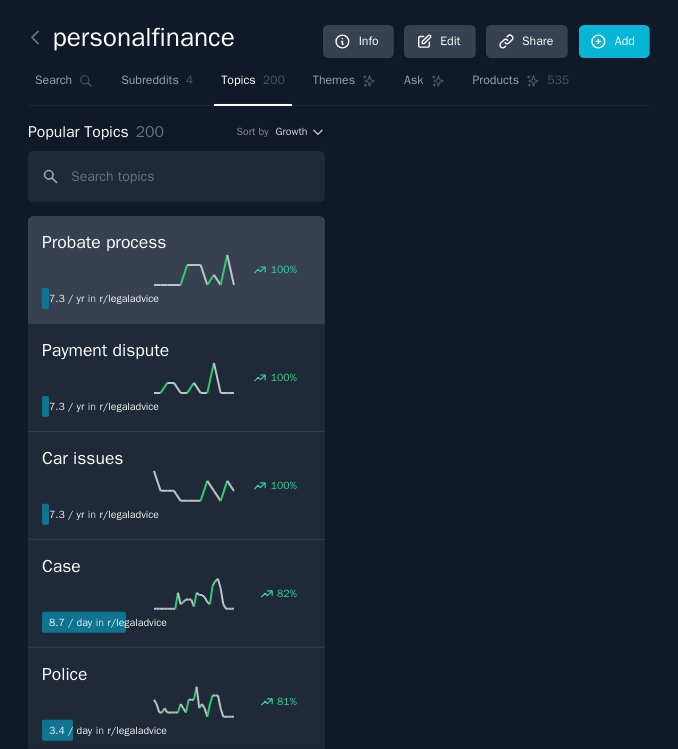 click on "Topics" at bounding box center (238, 81) 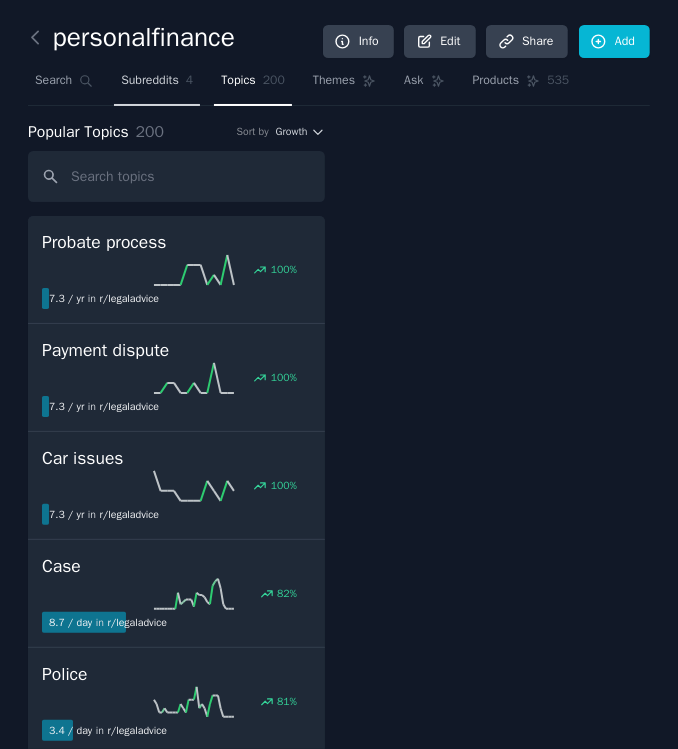 click on "Subreddits 4" at bounding box center (157, 85) 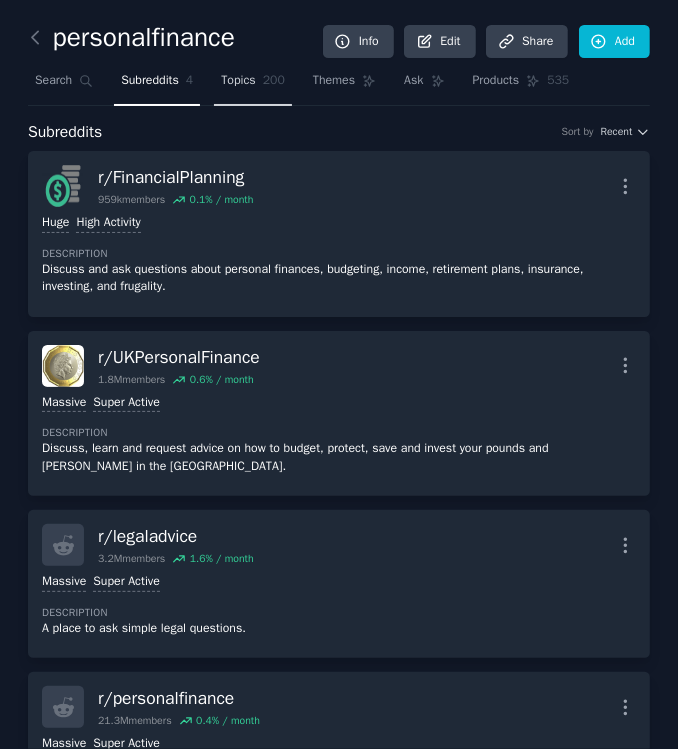 click on "Topics" at bounding box center (238, 81) 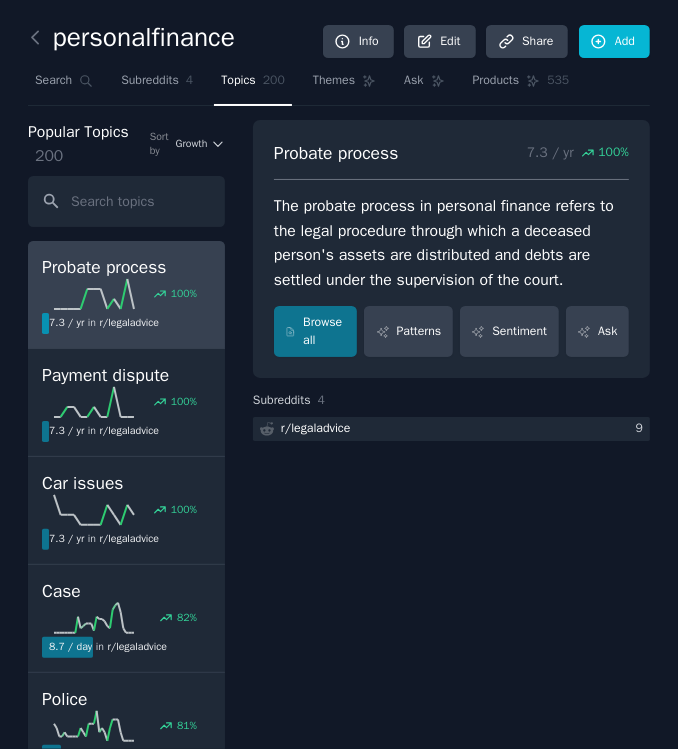 click 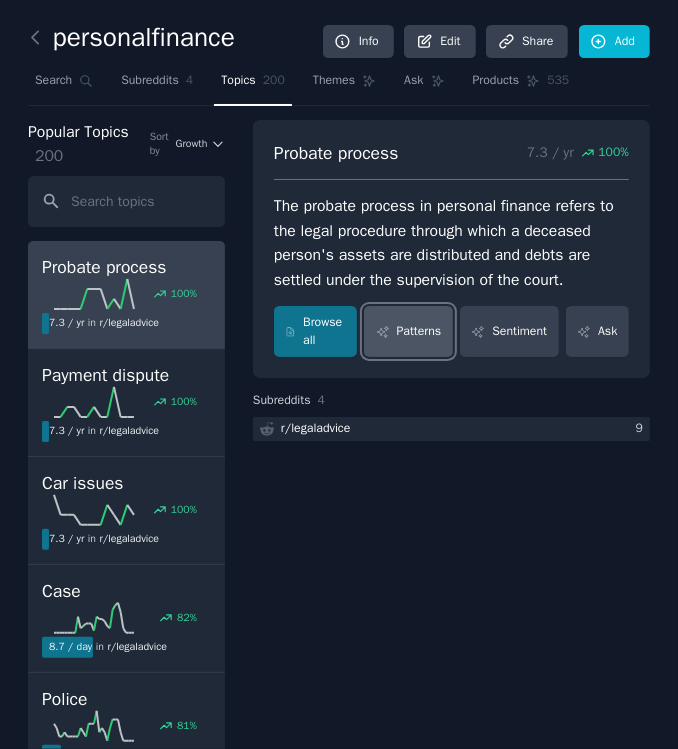 click on "Patterns" at bounding box center [408, 331] 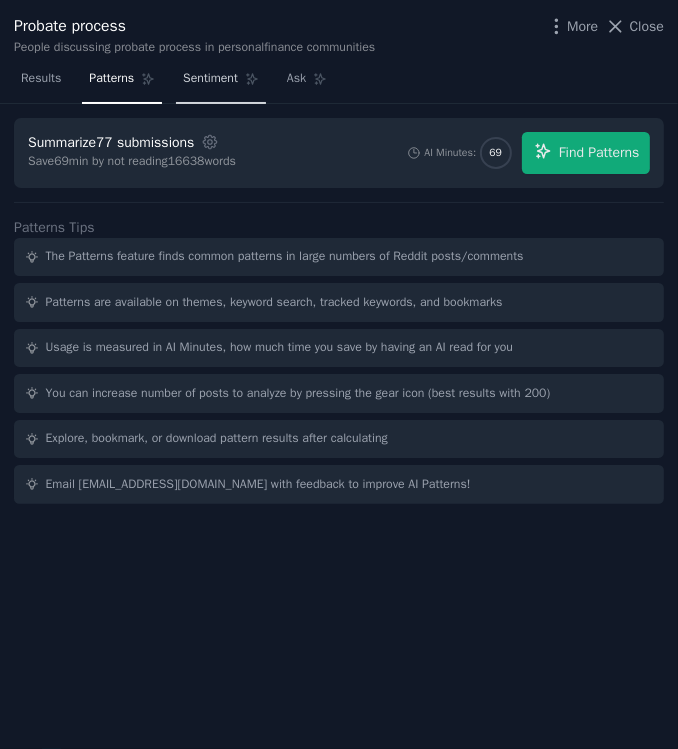 click on "Sentiment" at bounding box center (210, 79) 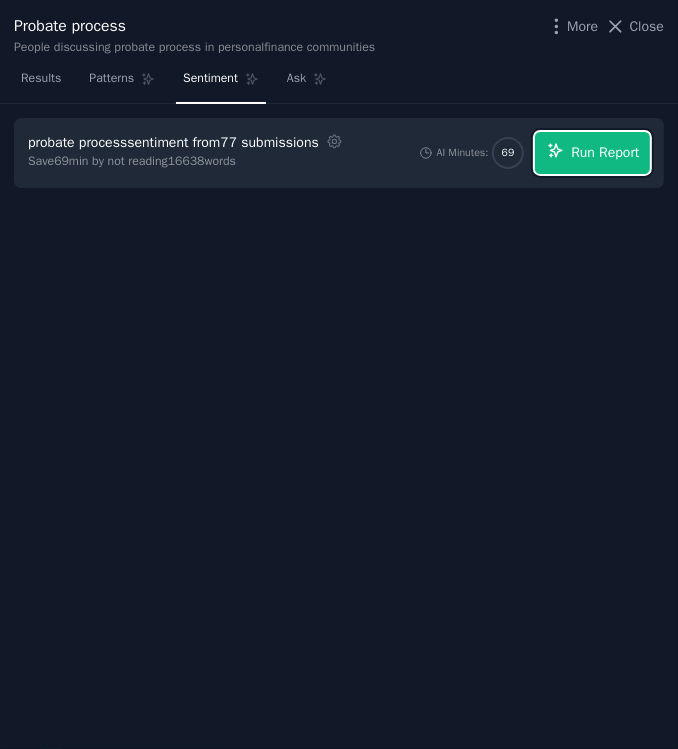 click on "Run Report" at bounding box center [605, 152] 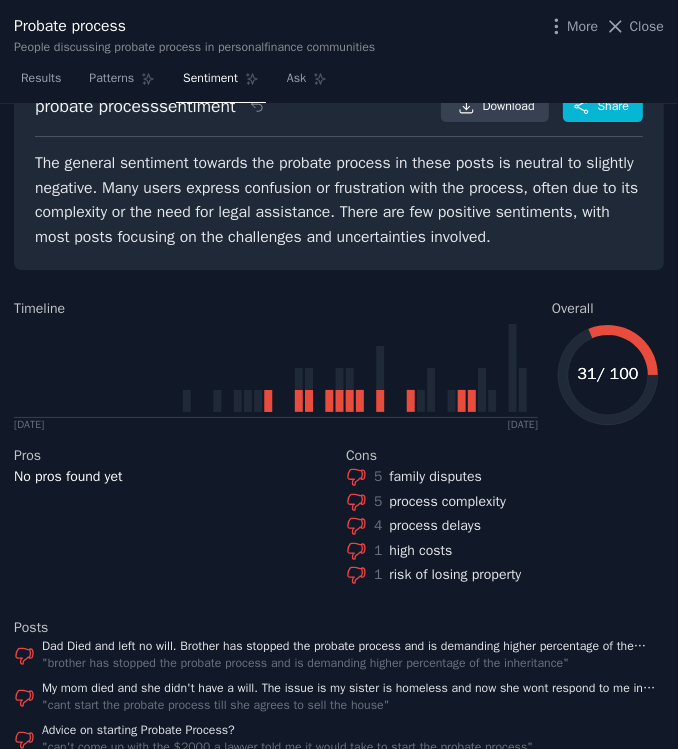 scroll, scrollTop: 0, scrollLeft: 0, axis: both 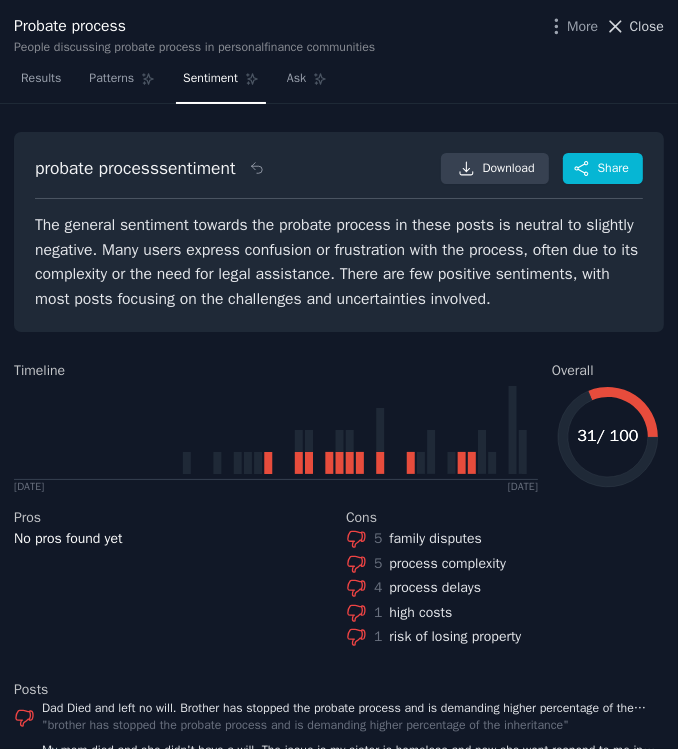 click on "Close" at bounding box center [647, 26] 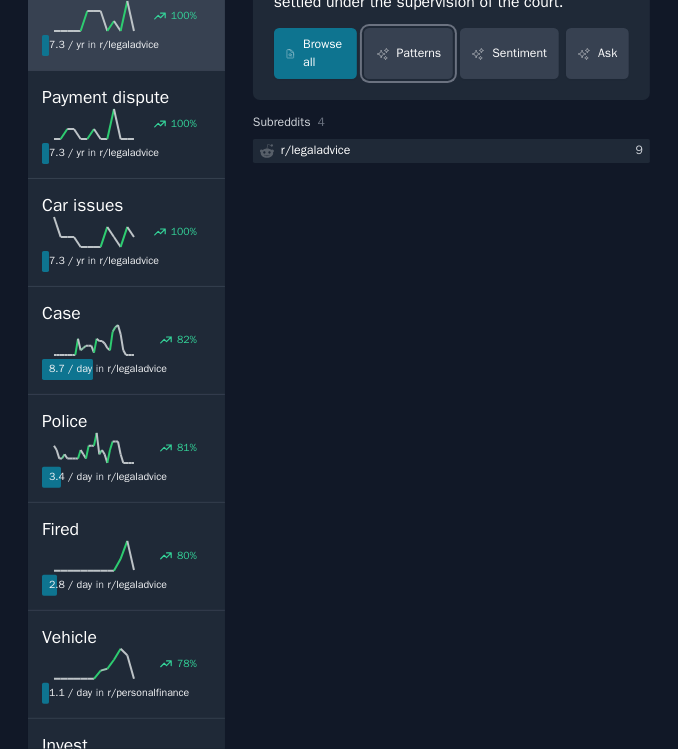 scroll, scrollTop: 0, scrollLeft: 0, axis: both 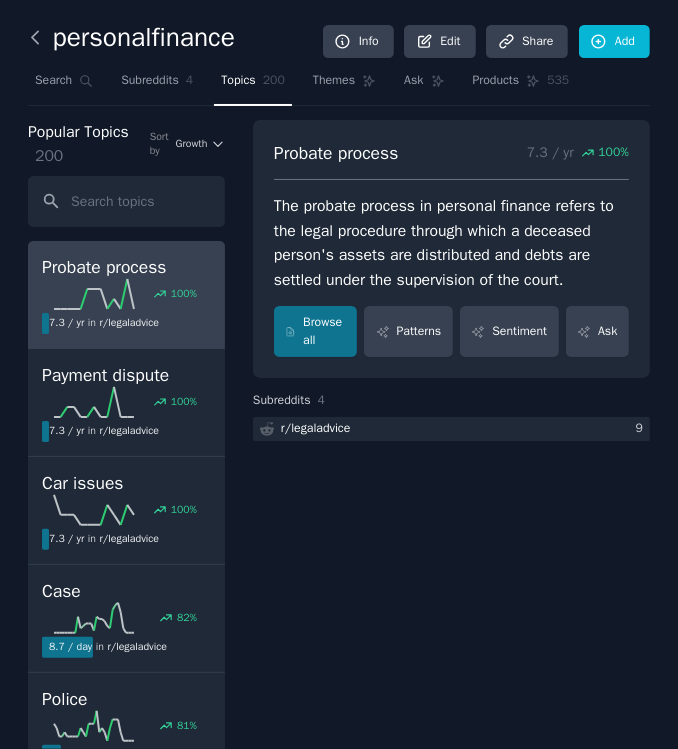click 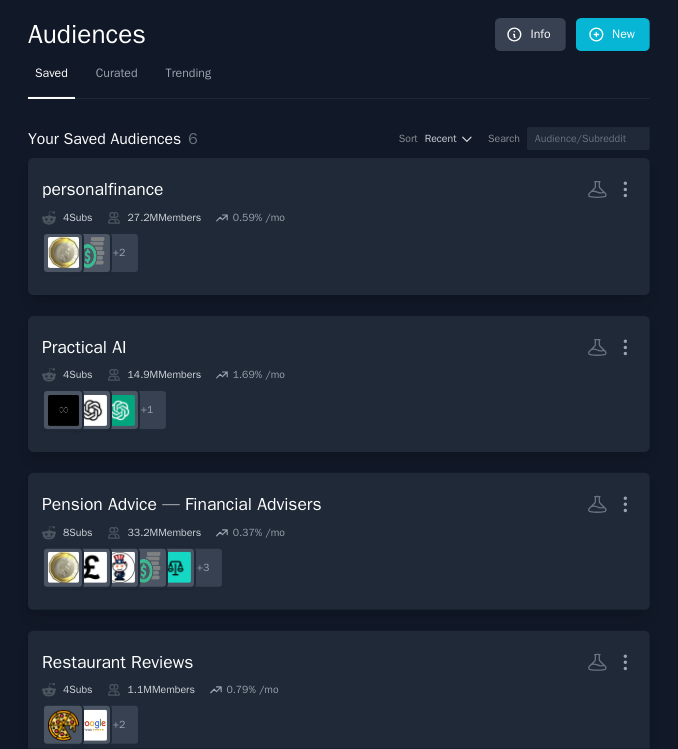 click on "Your Saved Audiences 6" at bounding box center [113, 139] 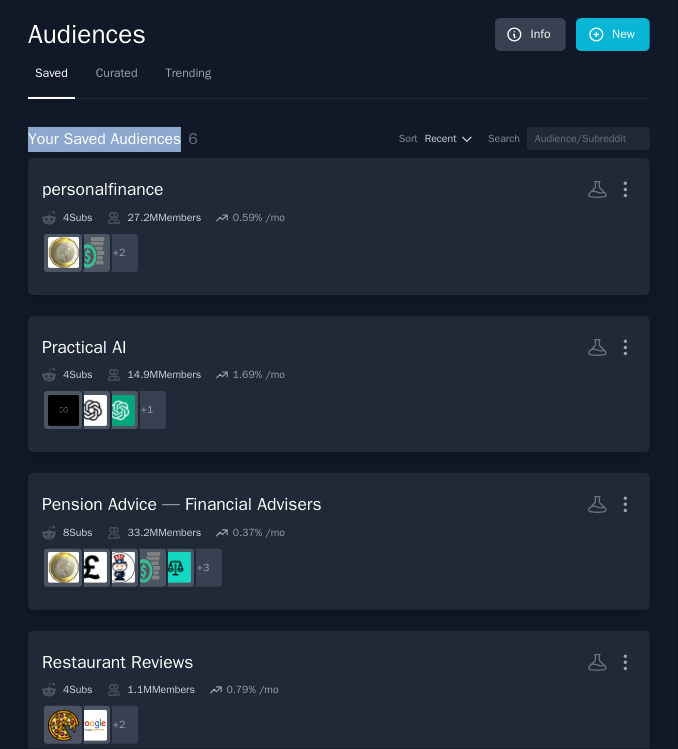 drag, startPoint x: 190, startPoint y: 140, endPoint x: 534, endPoint y: 127, distance: 344.24554 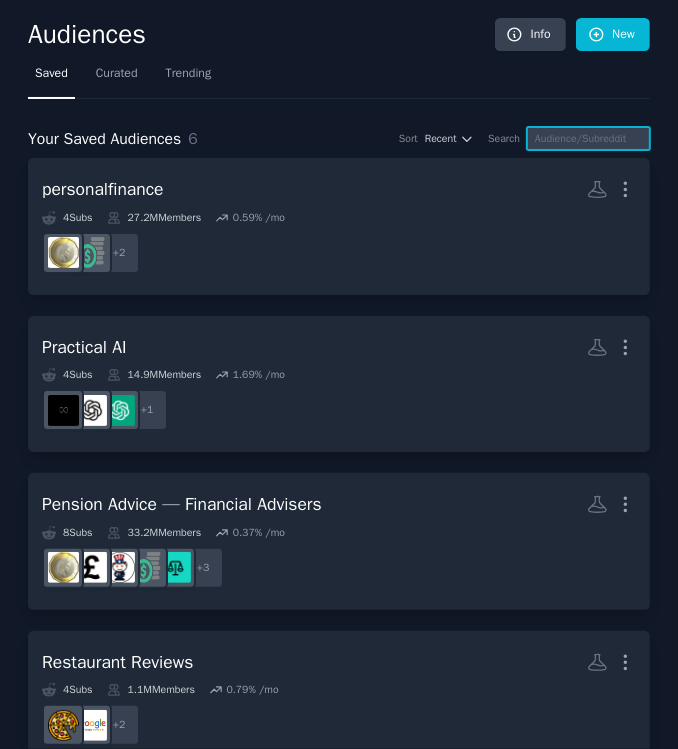click at bounding box center [588, 138] 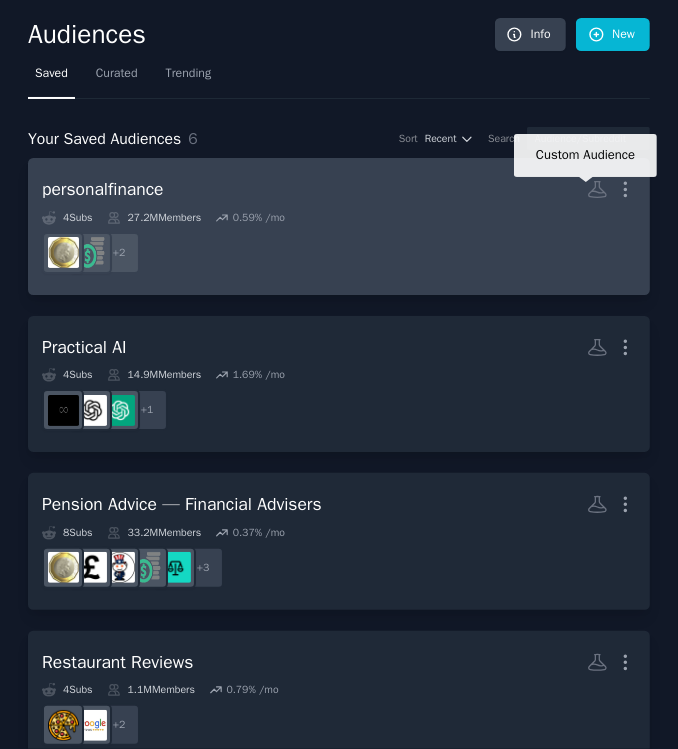 click 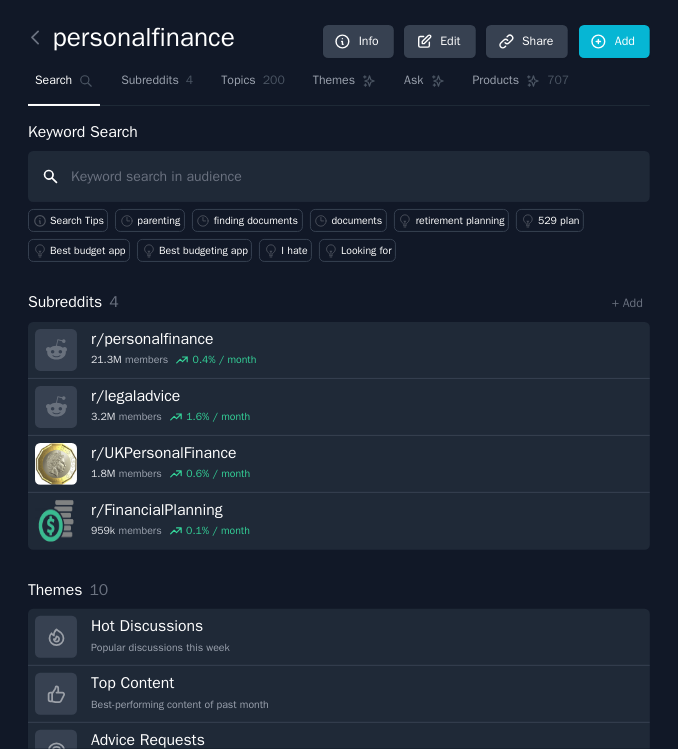 click at bounding box center [339, 176] 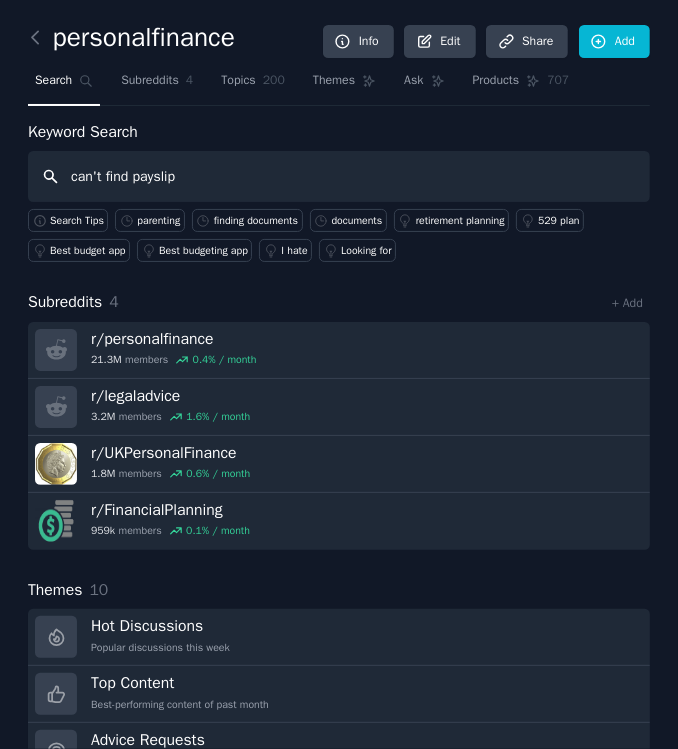 type on "can't find payslip" 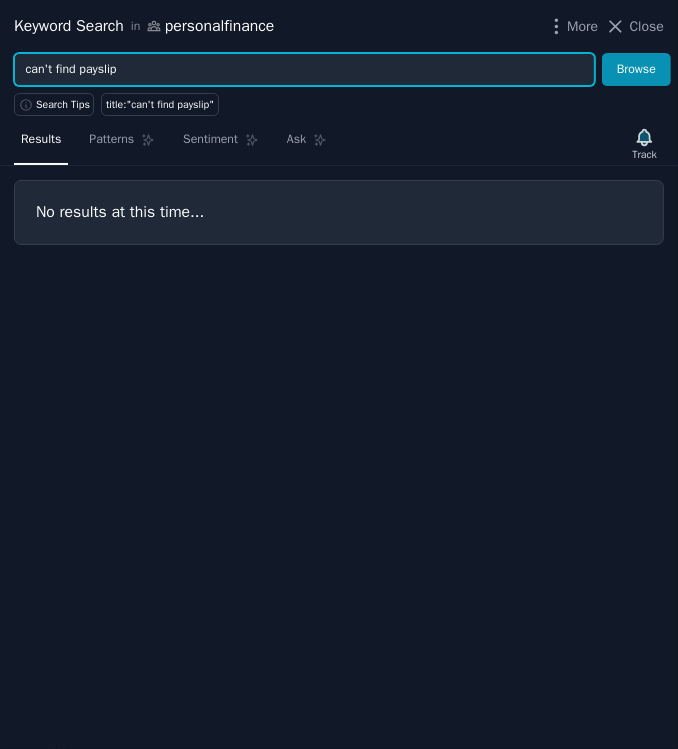 click on "can't find payslip" at bounding box center (304, 70) 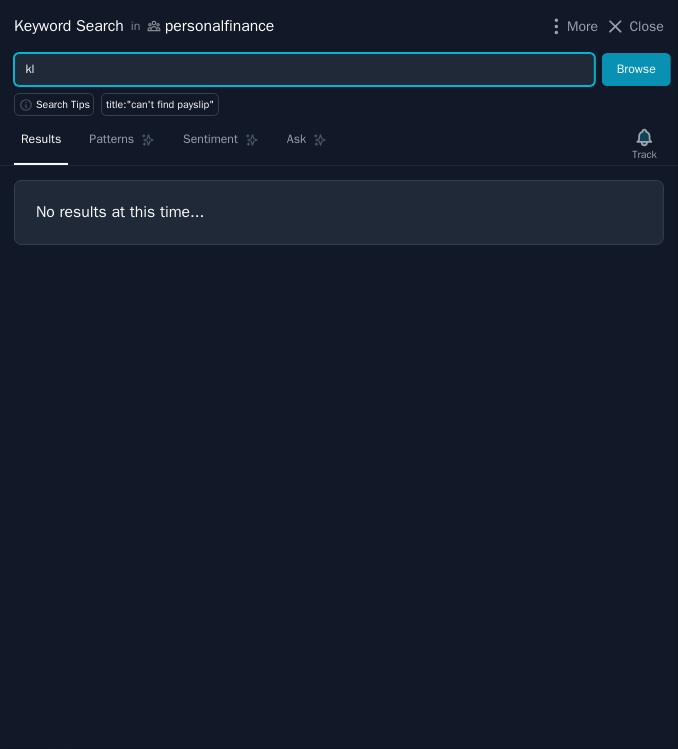 type on "k" 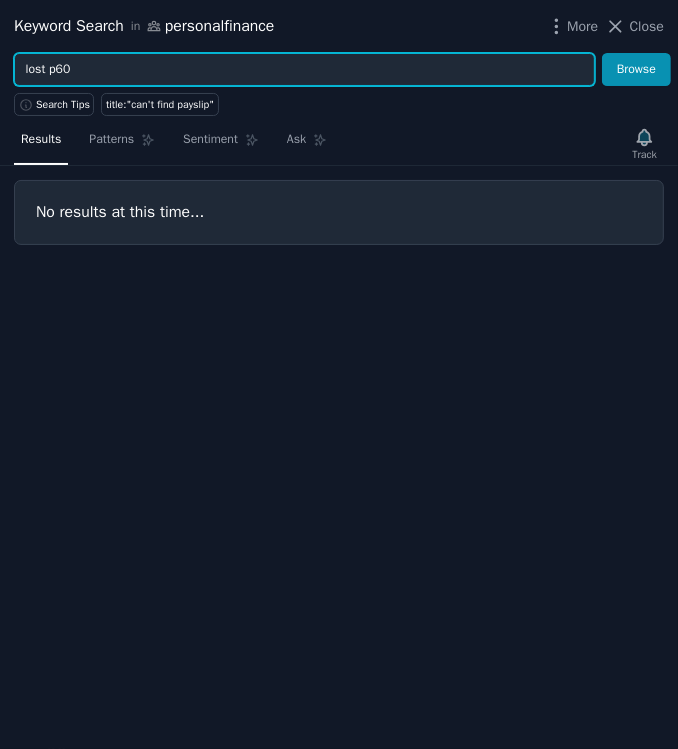 type on "lost p60" 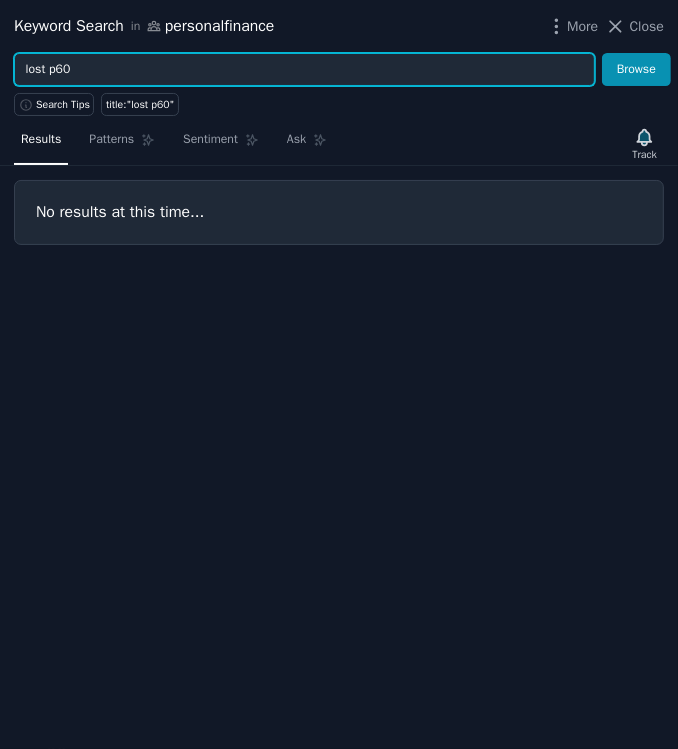 click on "Close" at bounding box center (647, 26) 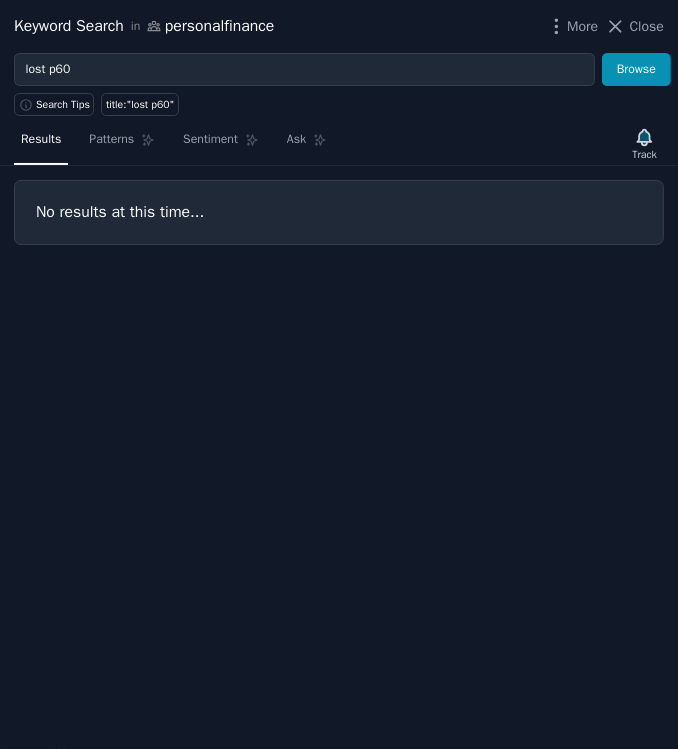 click on "Add" at bounding box center [614, 42] 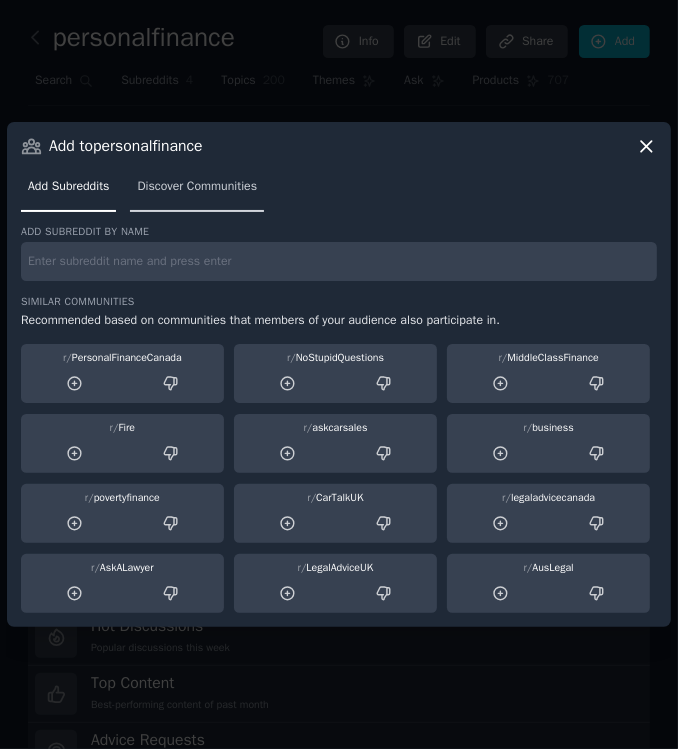 click on "Discover Communities" at bounding box center [197, 187] 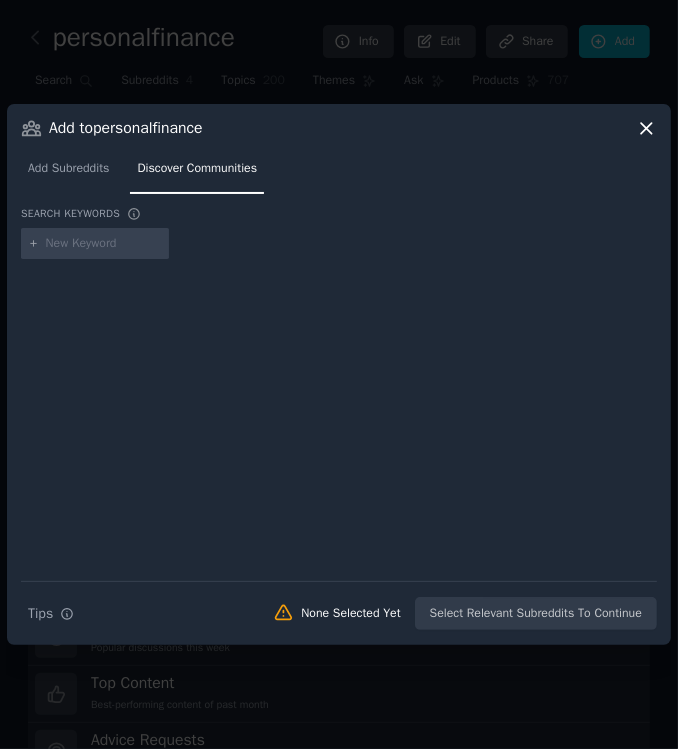 click on "Add Subreddits" at bounding box center [68, 169] 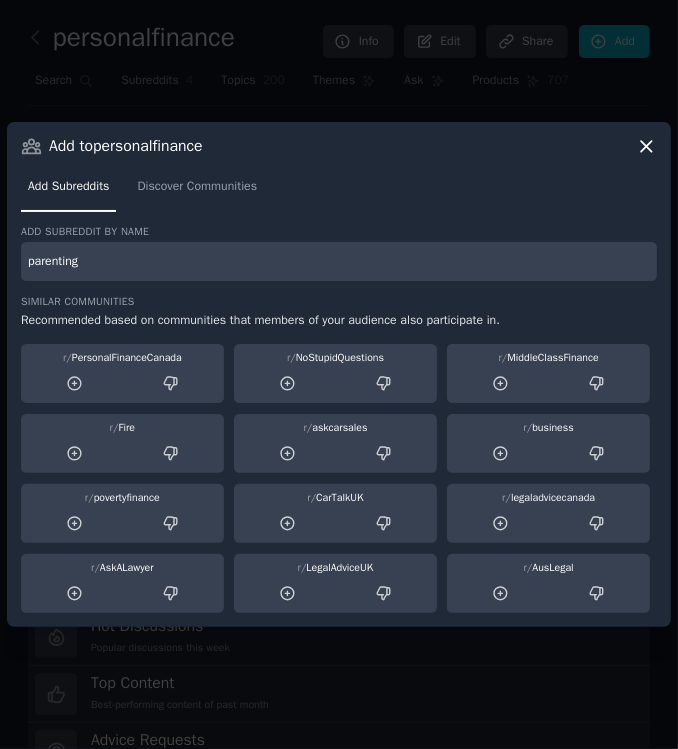 type on "parenting" 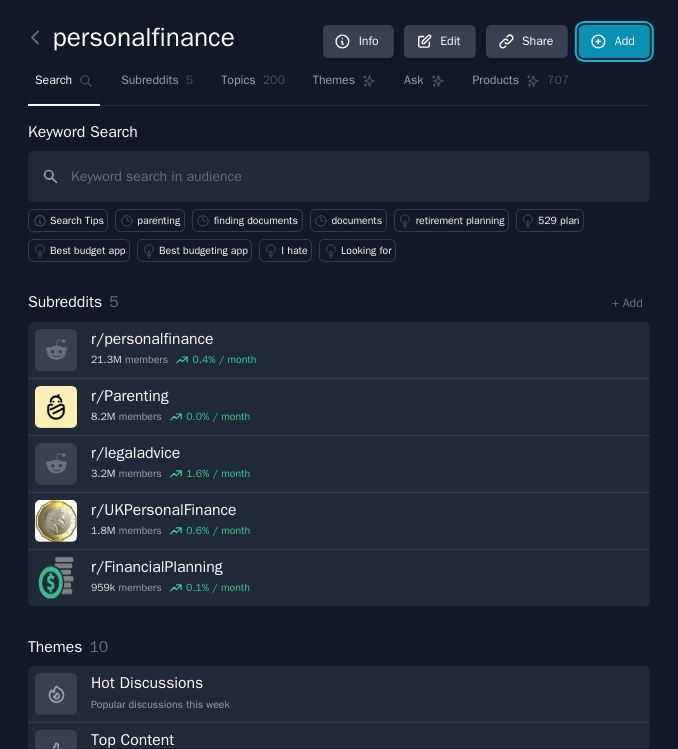 click on "Add" at bounding box center [614, 42] 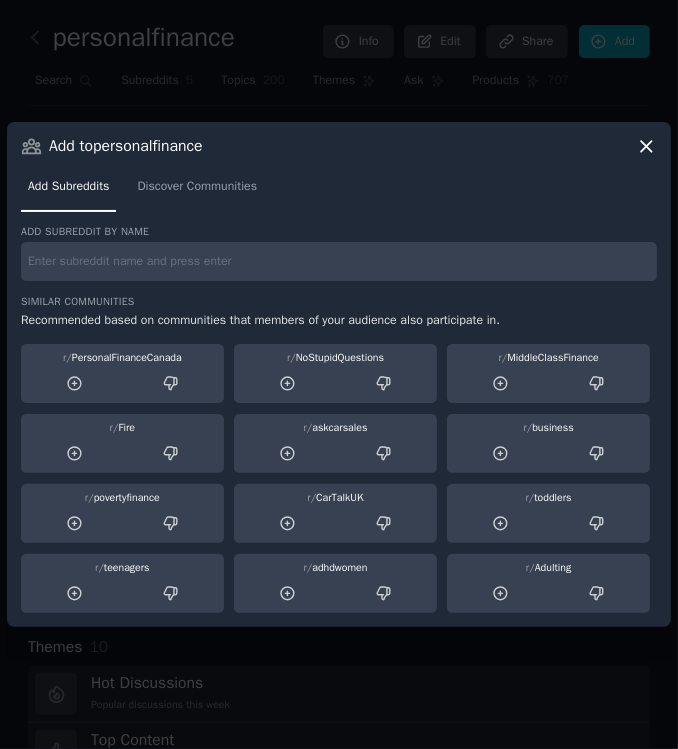 click on "r/ PersonalFinanceCanada" at bounding box center (122, 358) 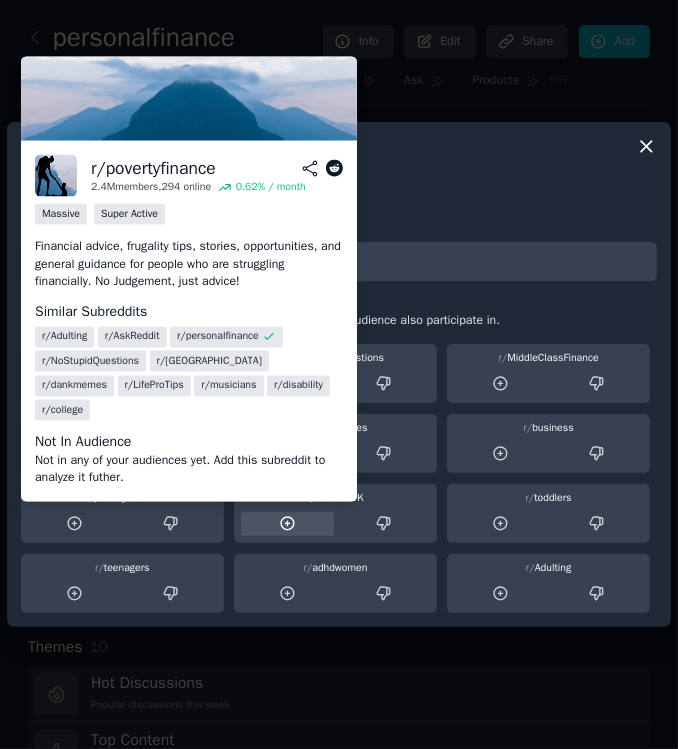 click 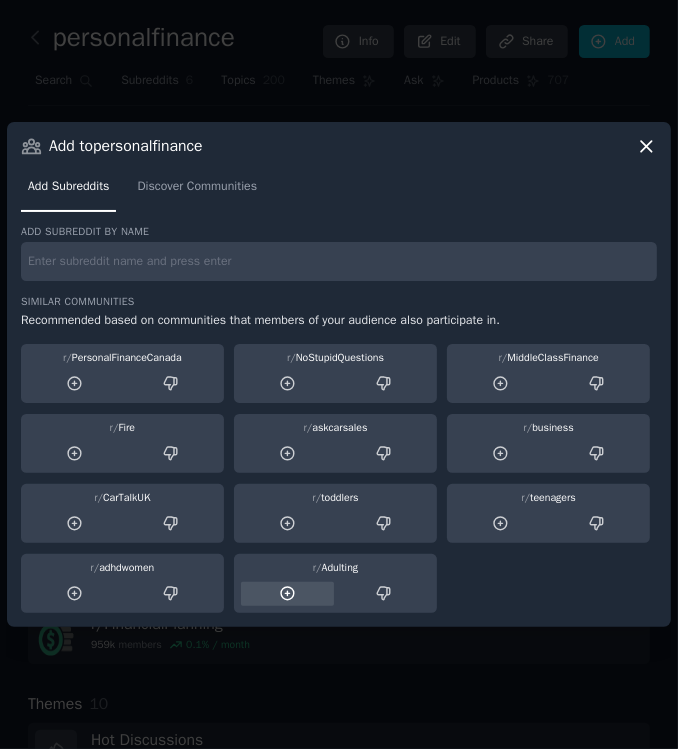 click 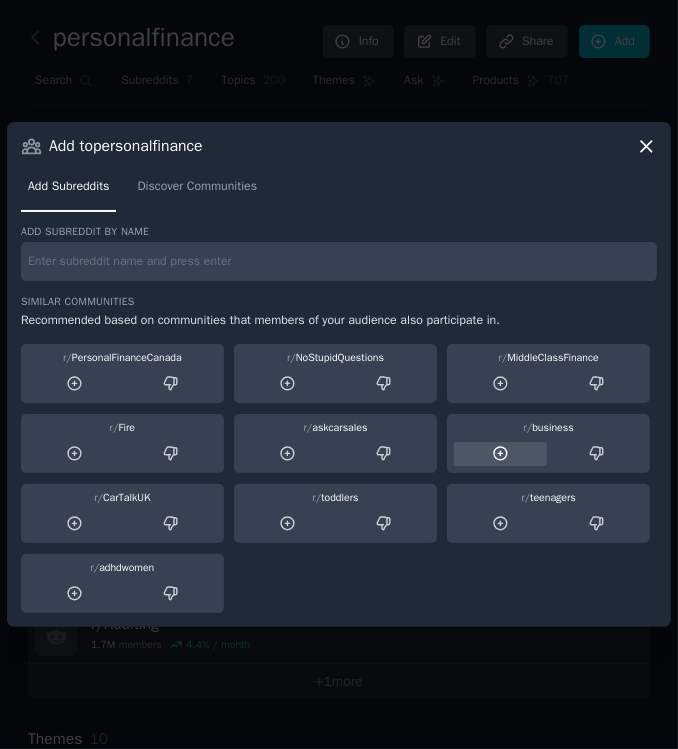 click 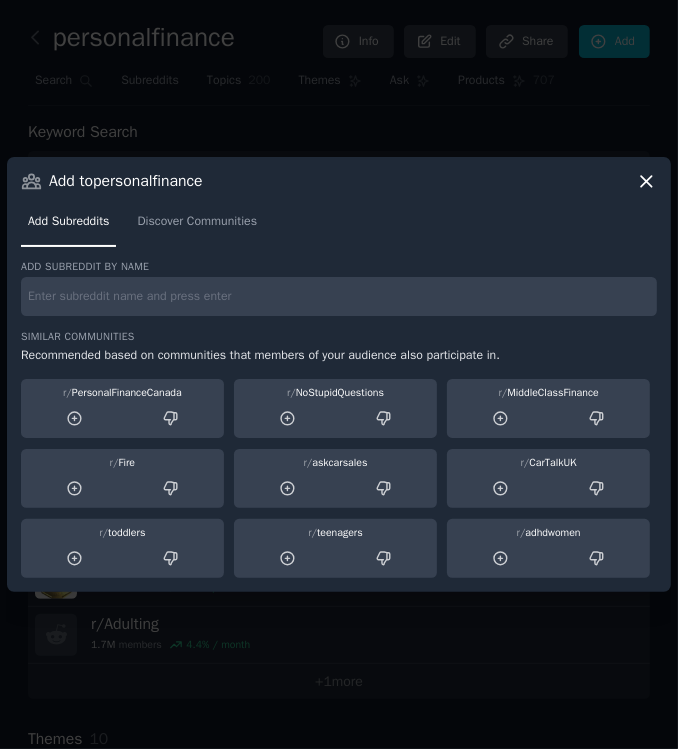 click at bounding box center [339, 296] 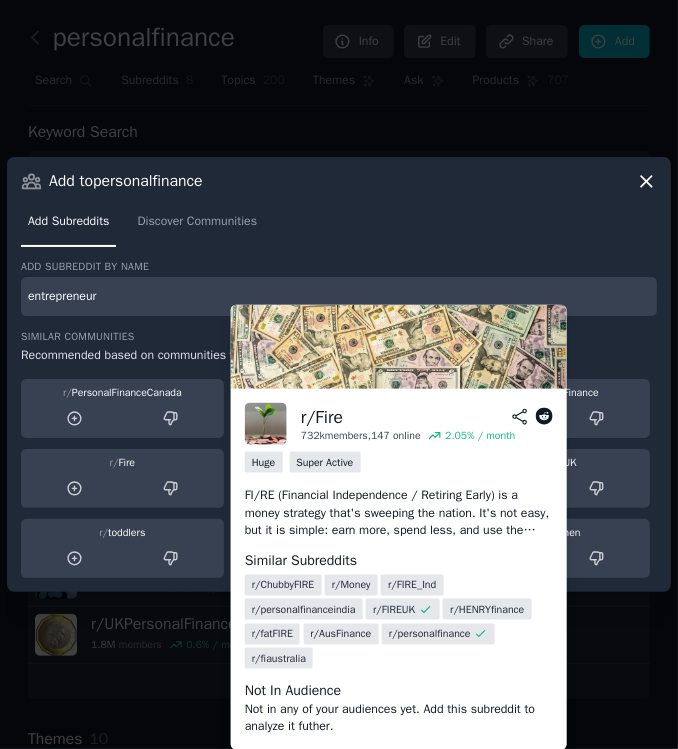 type on "entrepreneur" 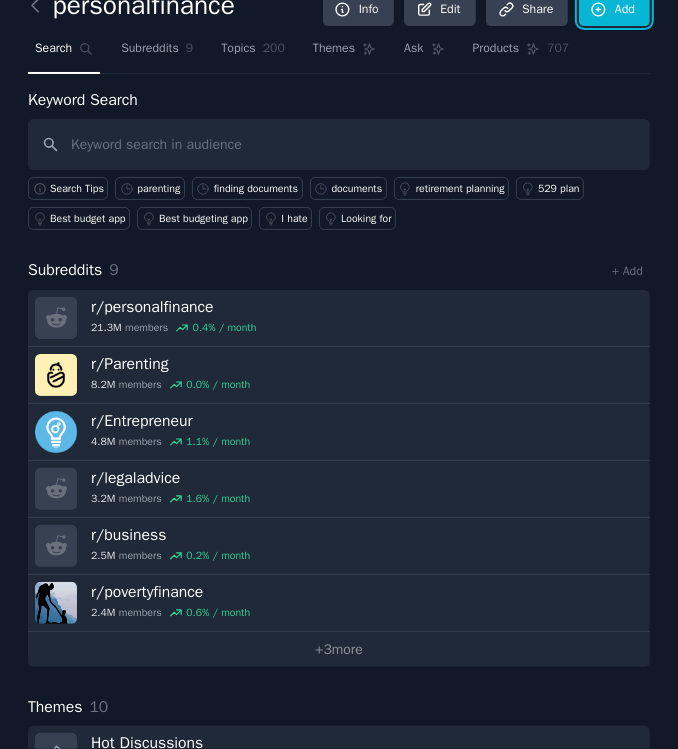 scroll, scrollTop: 50, scrollLeft: 0, axis: vertical 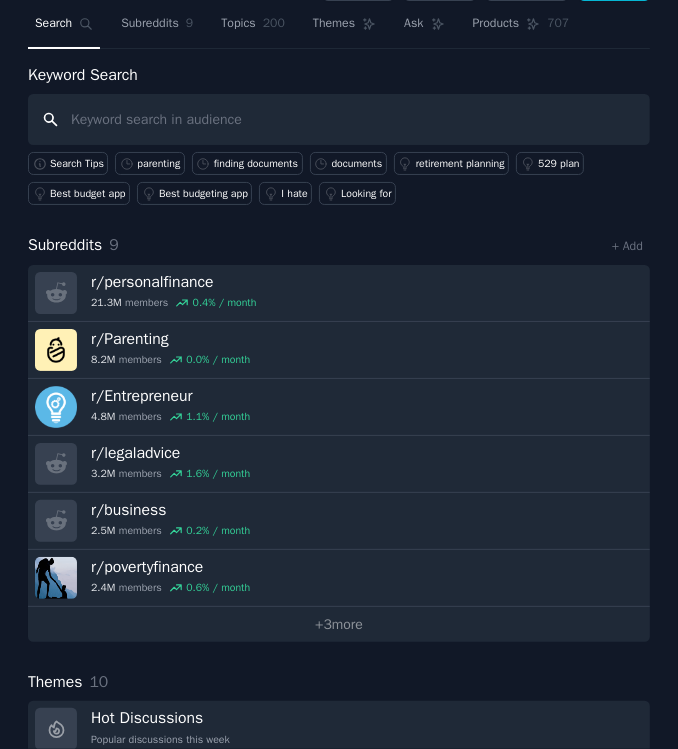 click at bounding box center [339, 119] 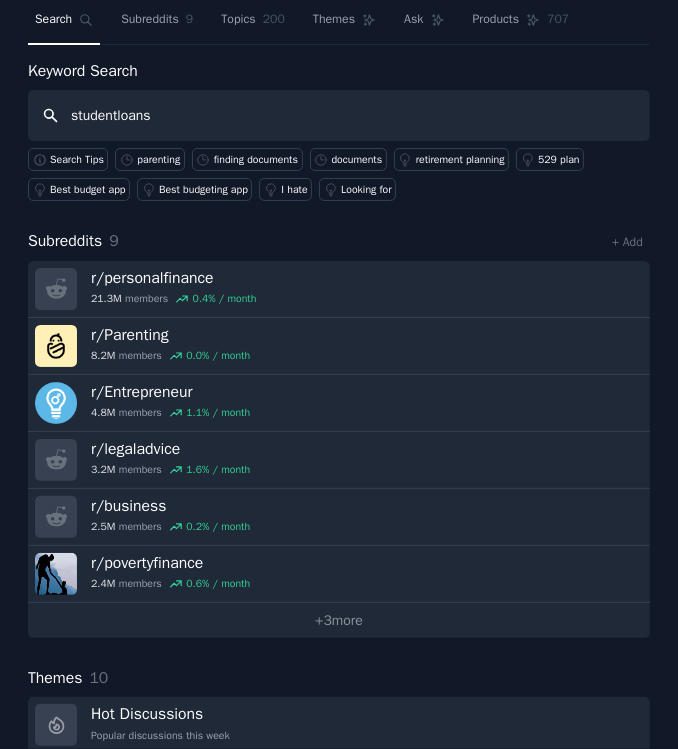 type on "studentloans" 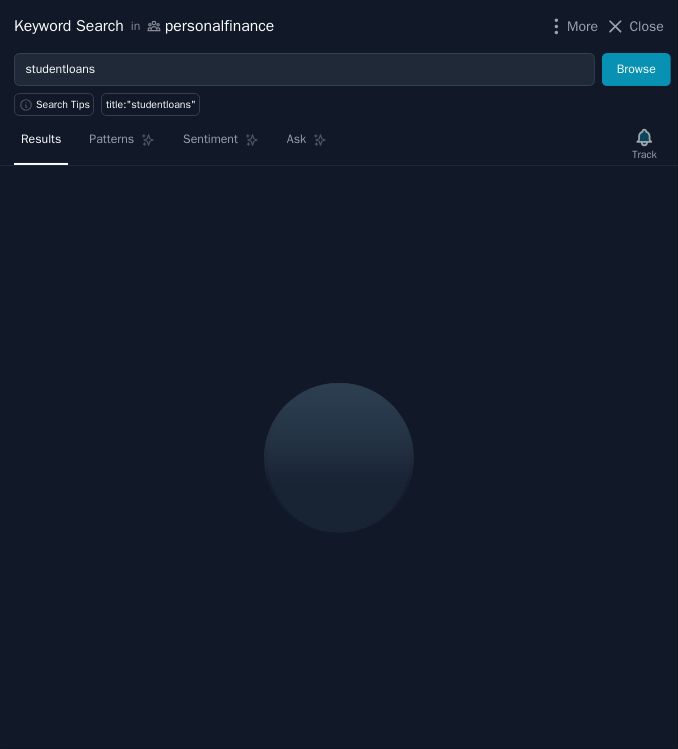 click on "Close" at bounding box center [647, 26] 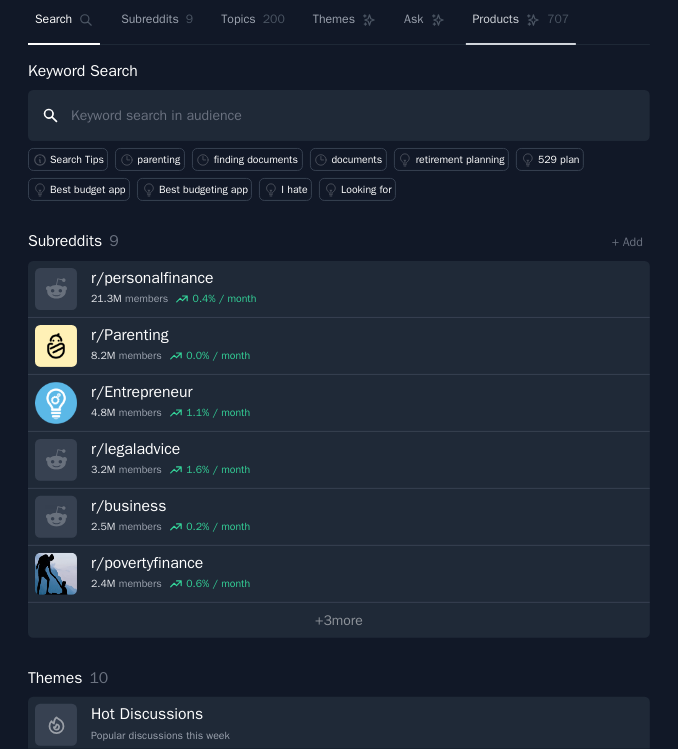 scroll, scrollTop: 0, scrollLeft: 0, axis: both 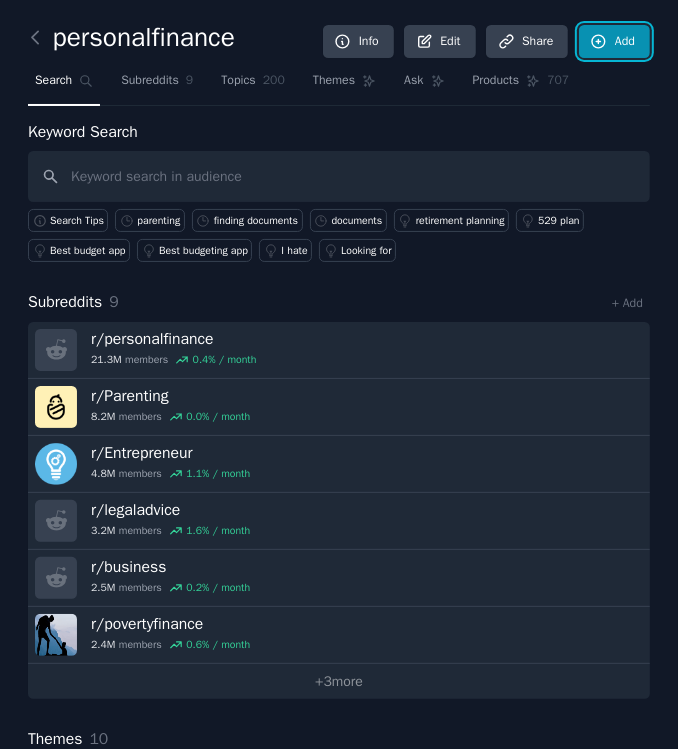 click on "Add" at bounding box center [614, 42] 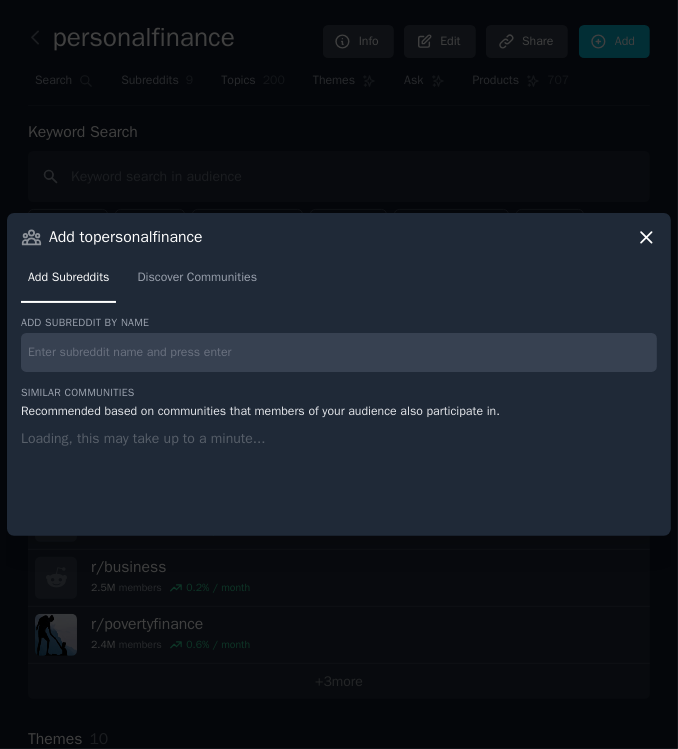 type 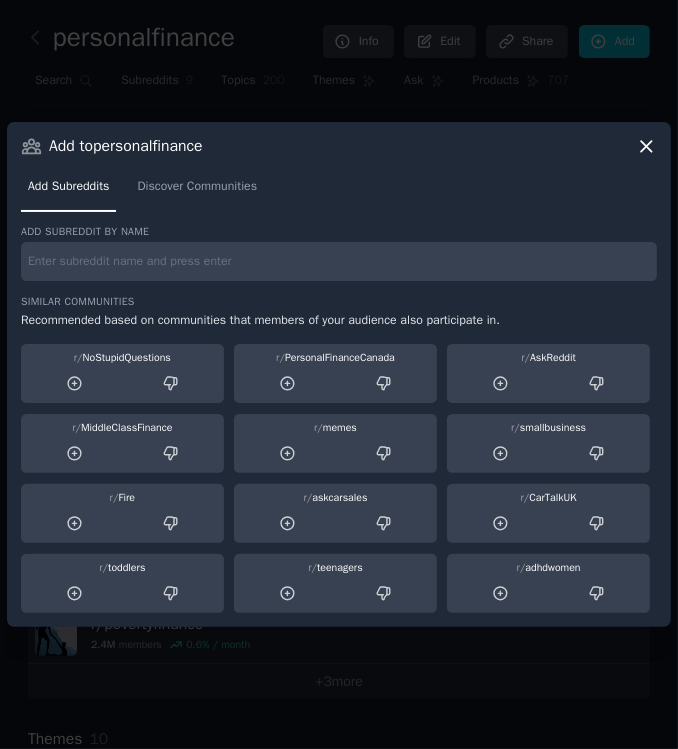 click at bounding box center (339, 261) 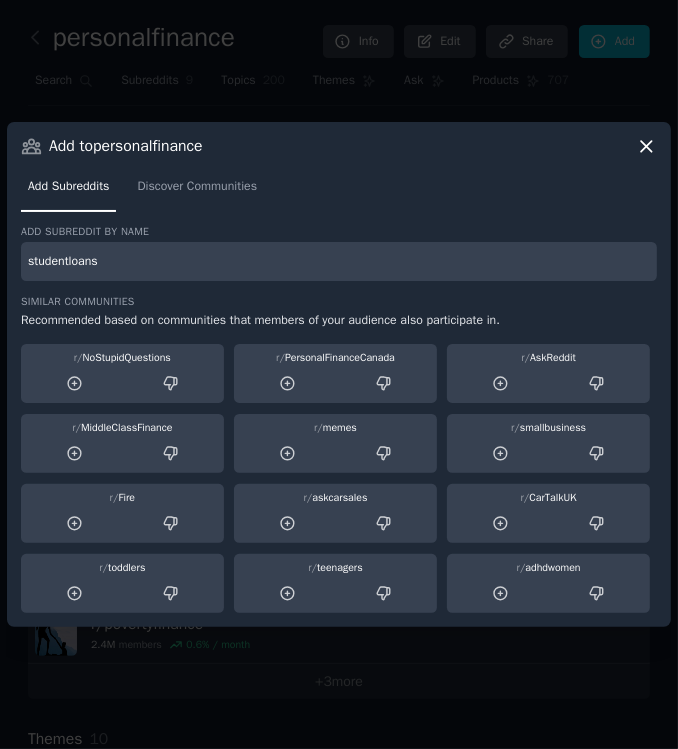 type on "studentloans" 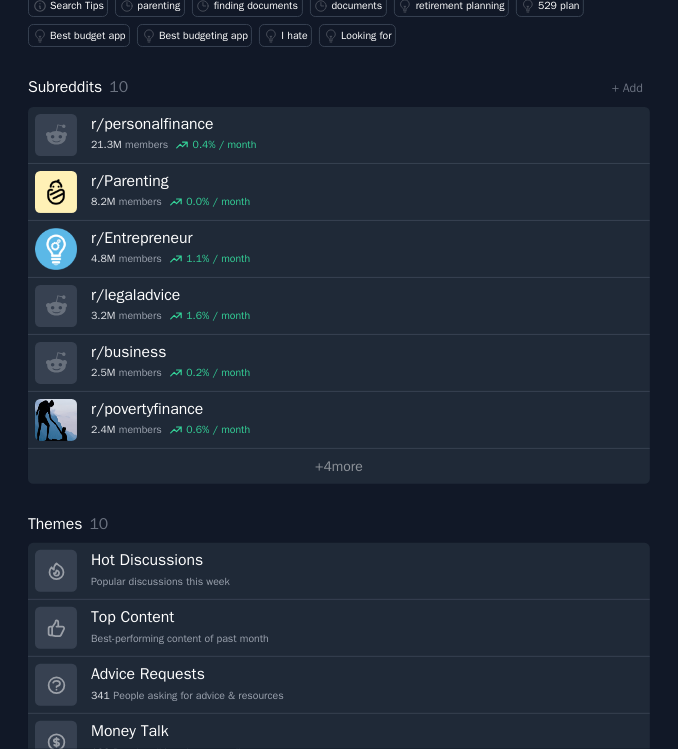 scroll, scrollTop: 0, scrollLeft: 0, axis: both 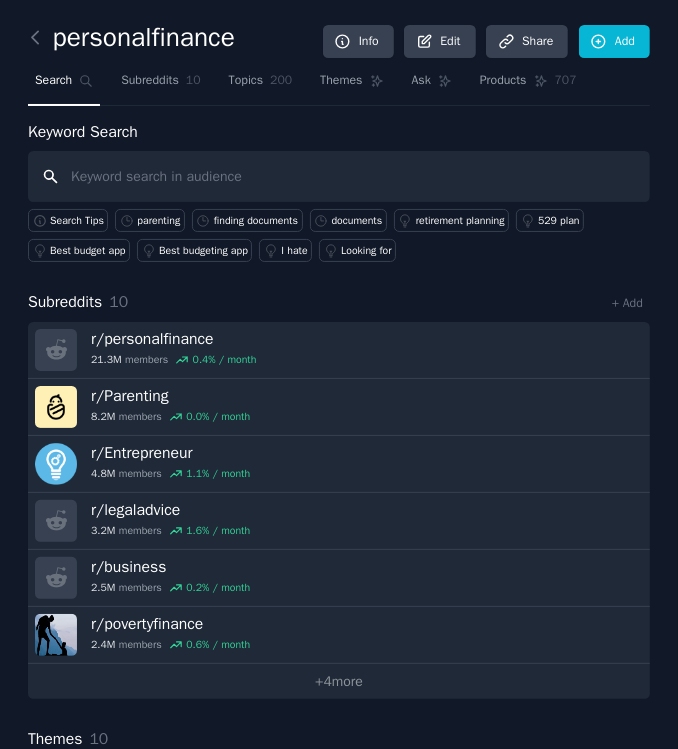 click at bounding box center (339, 176) 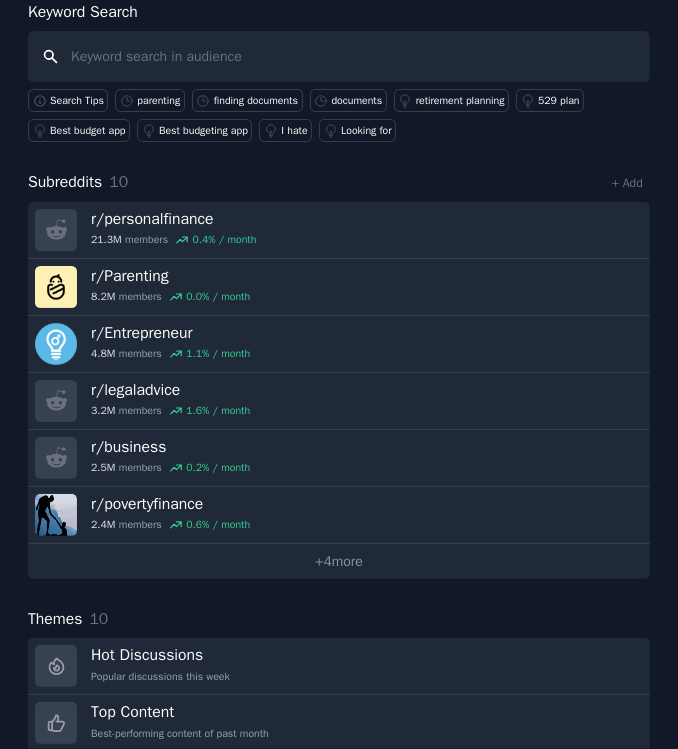 scroll, scrollTop: 0, scrollLeft: 0, axis: both 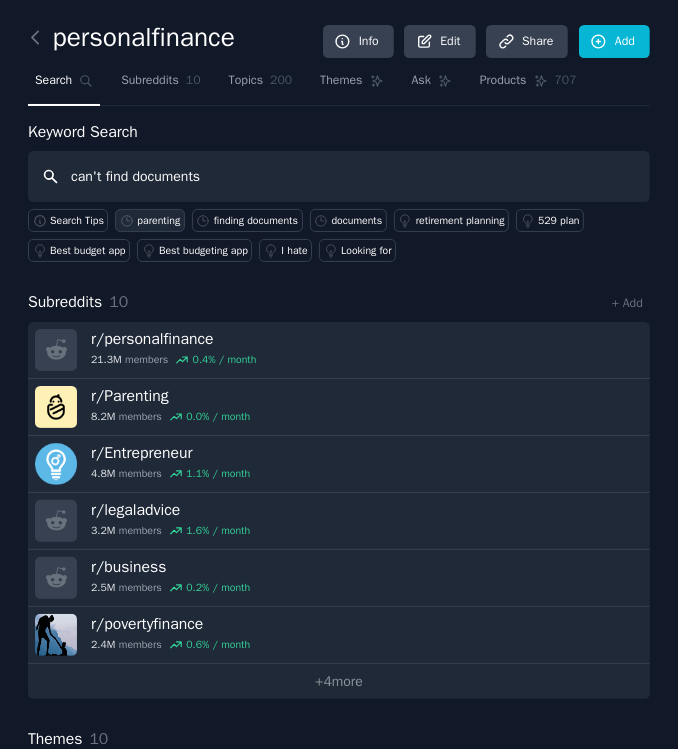 type on "can't find documents" 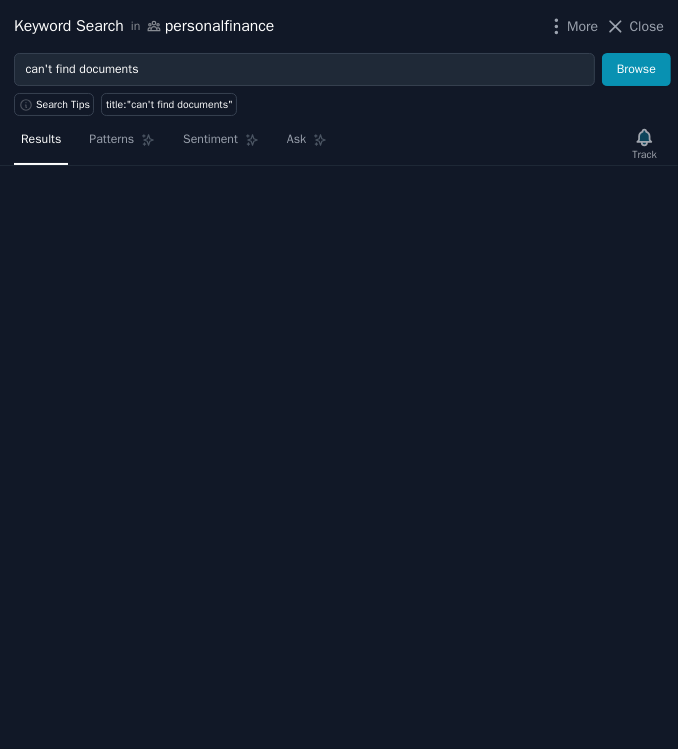 type 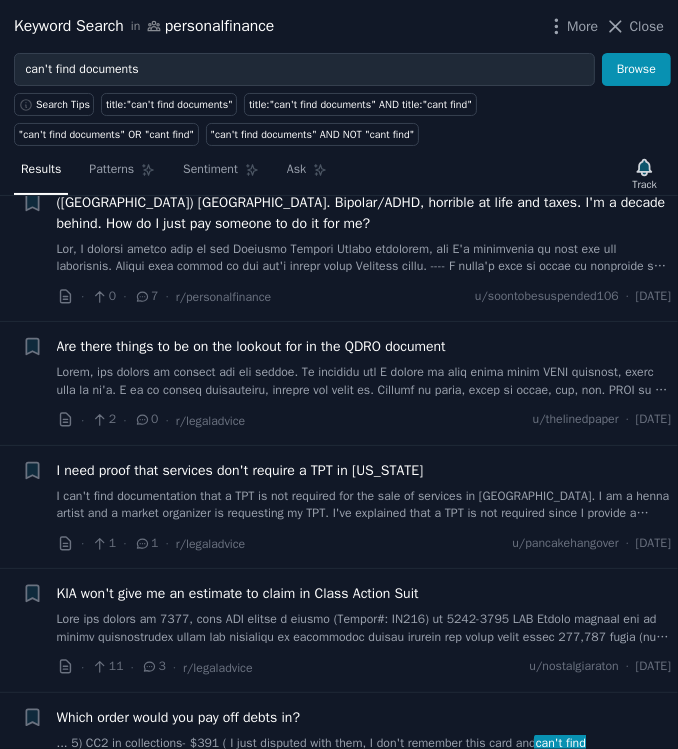 scroll, scrollTop: 63, scrollLeft: 0, axis: vertical 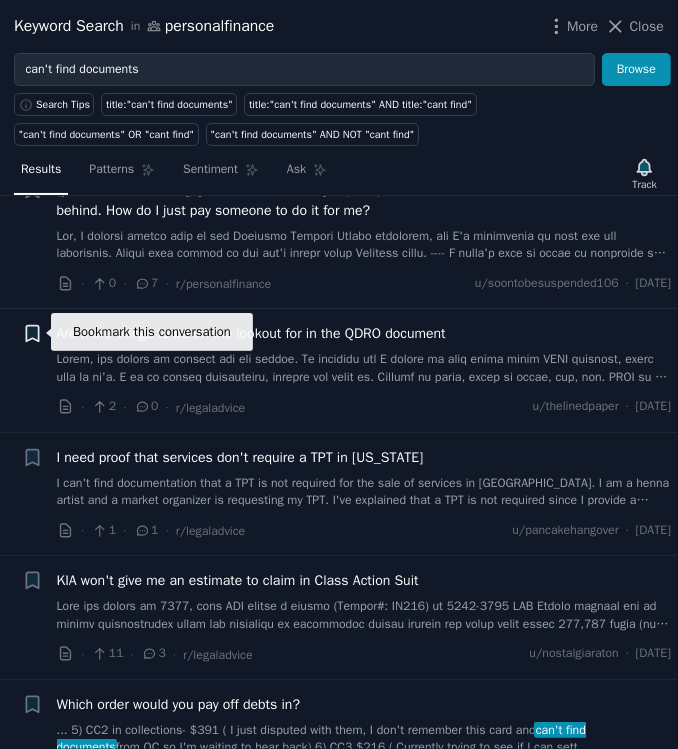 click 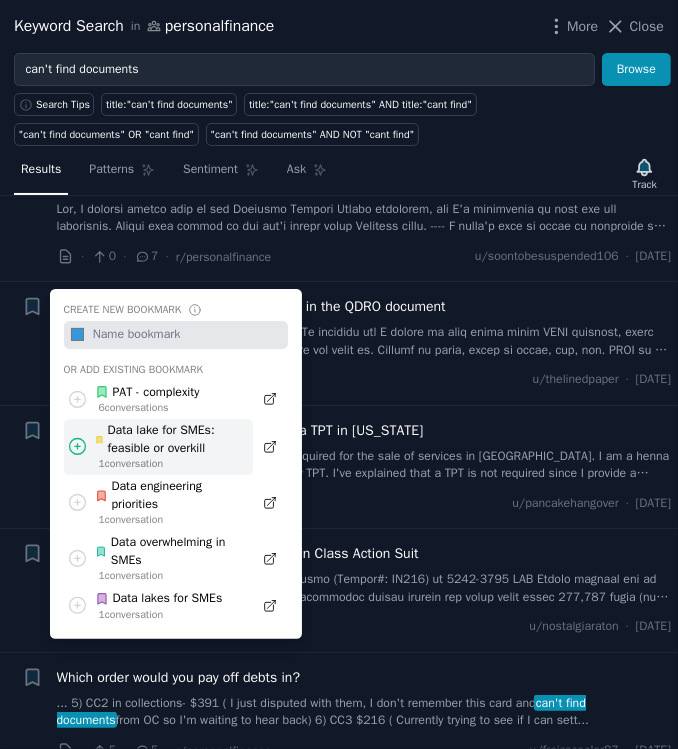 scroll, scrollTop: 96, scrollLeft: 0, axis: vertical 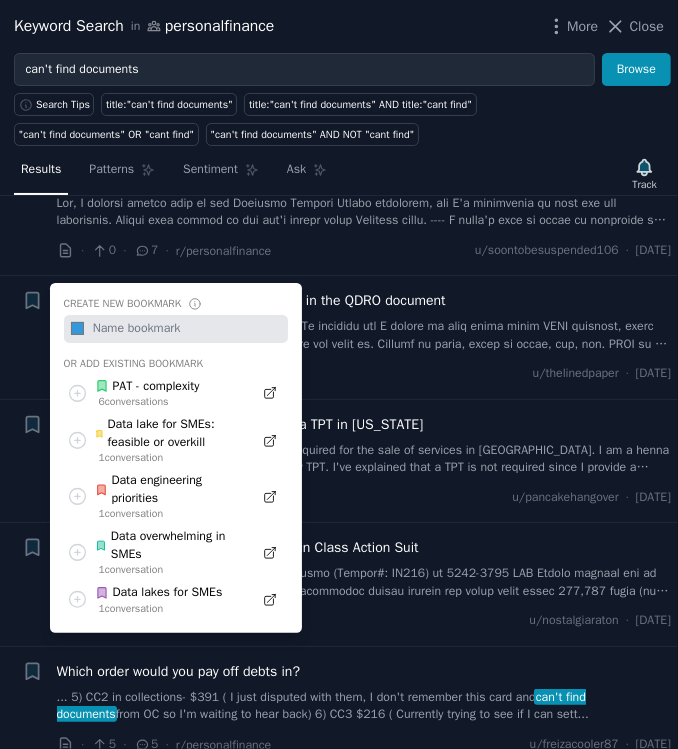 click on "Bookmark this conversation + Create new bookmark #3498db Or add existing bookmark PAT - complexity 6  conversation s Data lake for SMEs: feasible or overkill 1  conversation Data engineering priorities 1  conversation Data overwhelming in SMEs 1  conversation Data lakes for SMEs 1  conversation Are there things to be on the lookout for in the QDRO document · 2 · 0 · r/legaladvice u/thelinedpaper · [DATE]" at bounding box center [339, 337] 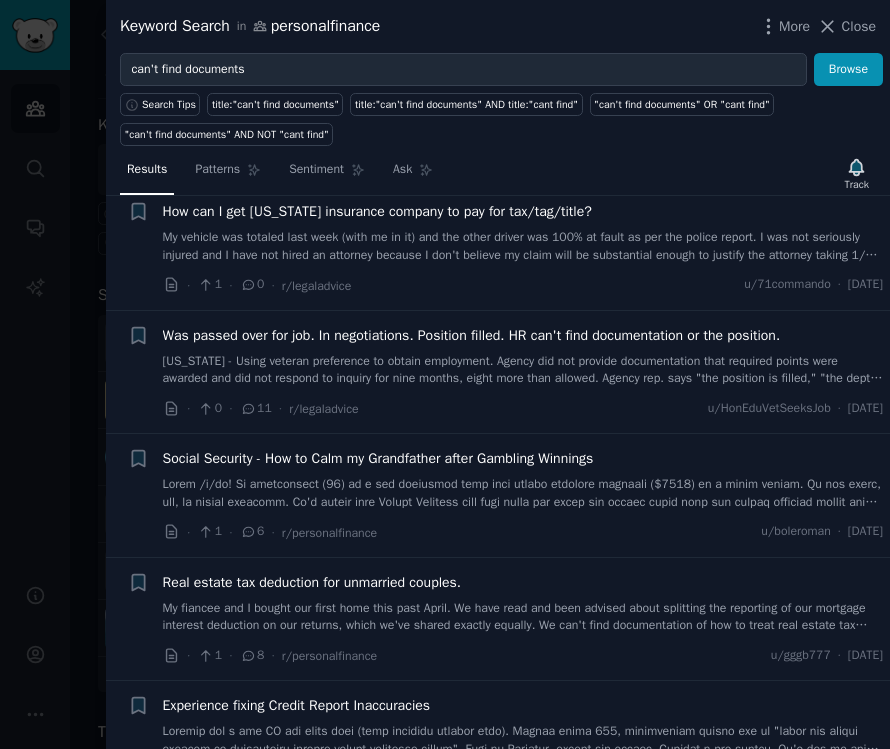 scroll, scrollTop: 732, scrollLeft: 0, axis: vertical 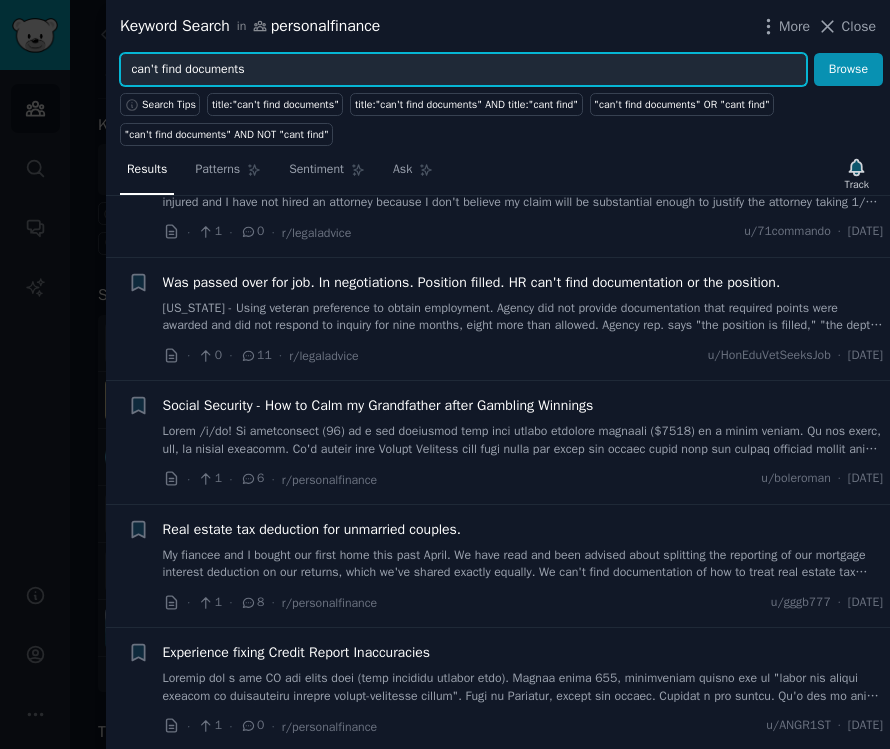 click on "can't find documents" at bounding box center (463, 70) 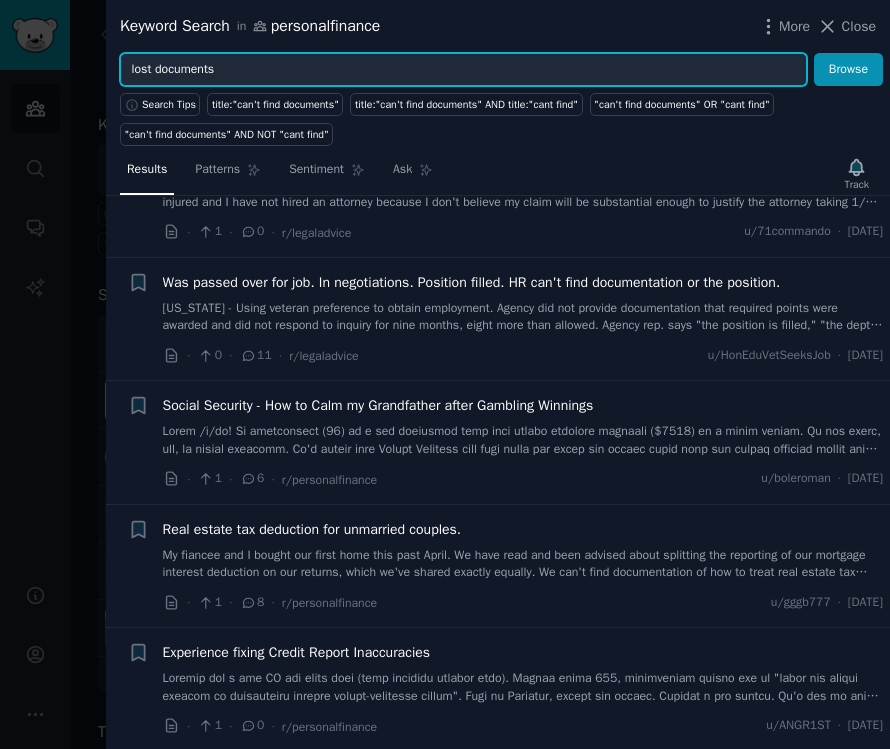 click on "Browse" at bounding box center (848, 70) 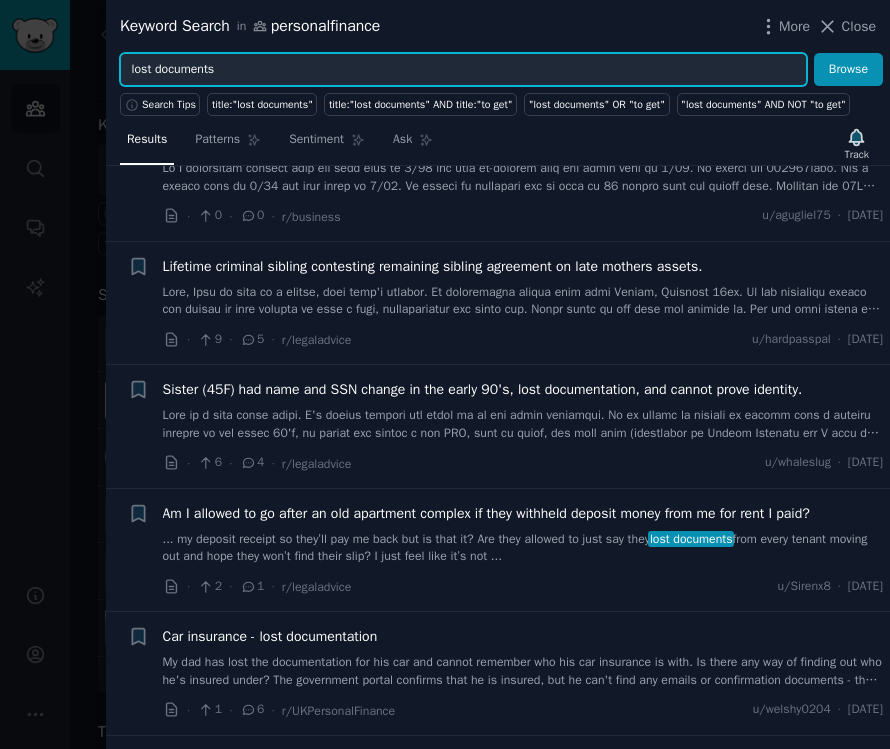 scroll, scrollTop: 1560, scrollLeft: 0, axis: vertical 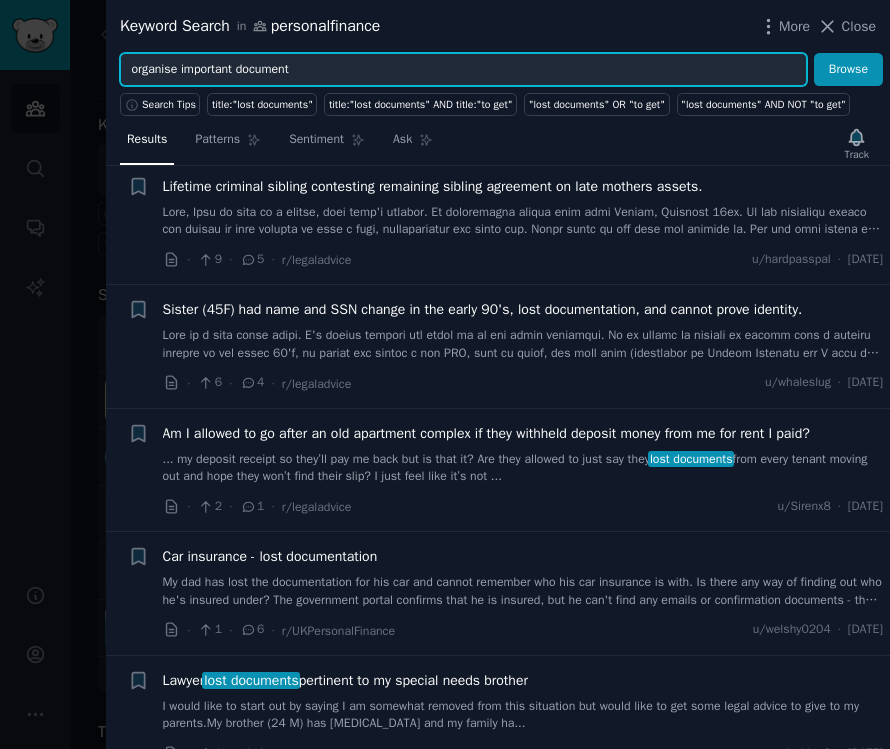 type on "organise important document" 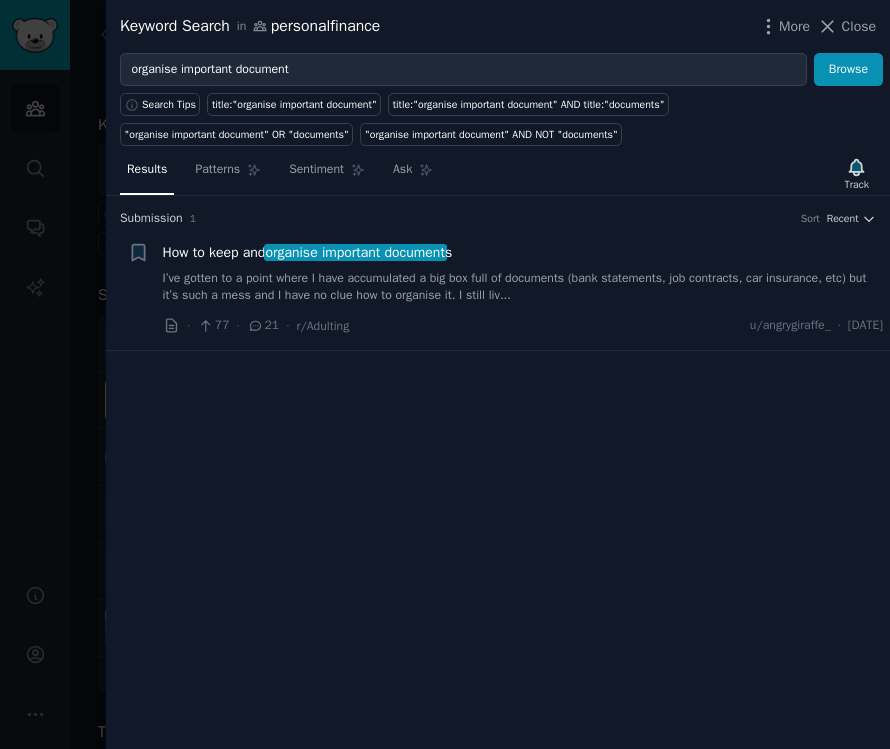 click on "I’ve gotten to a point where I have accumulated a big box full of documents (bank statements, job contracts, car insurance, etc) but it’s such a mess and I have no clue how to organise it. I still liv..." at bounding box center [523, 287] 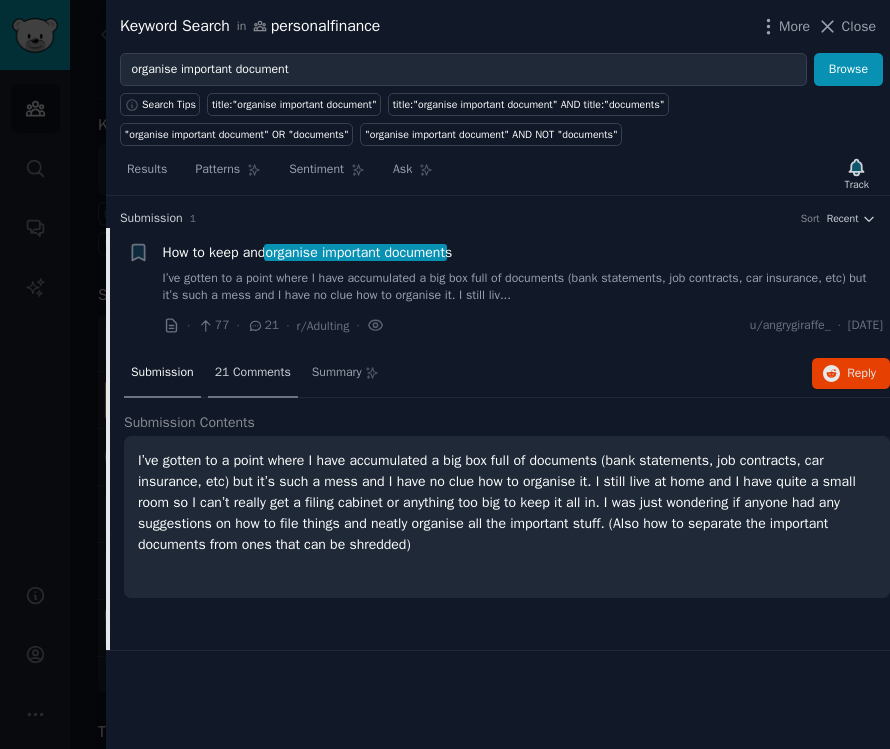 click on "21 Comments" at bounding box center (253, 373) 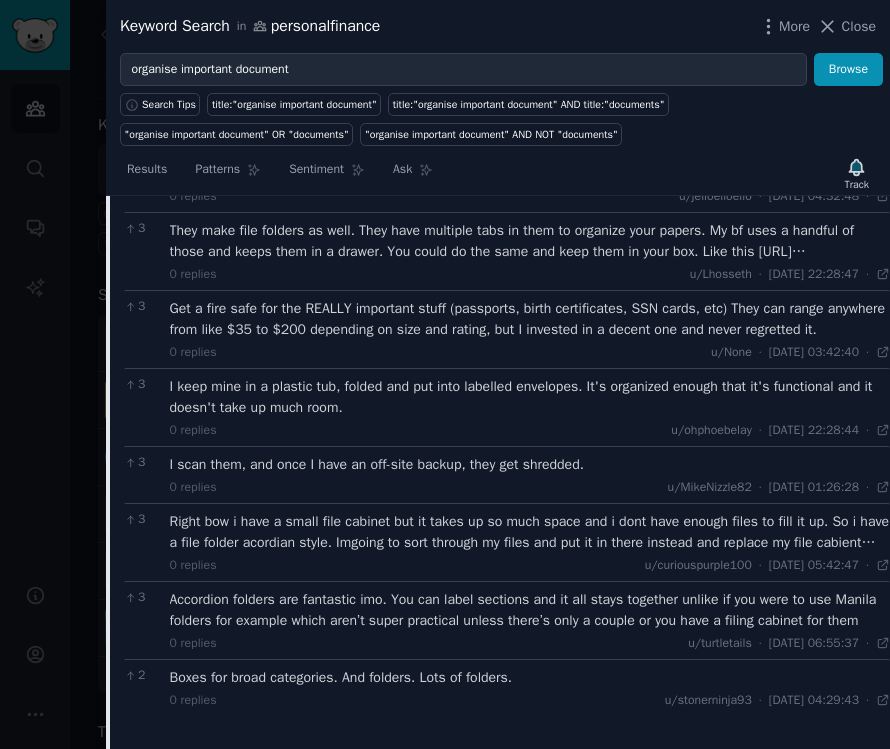 scroll, scrollTop: 0, scrollLeft: 0, axis: both 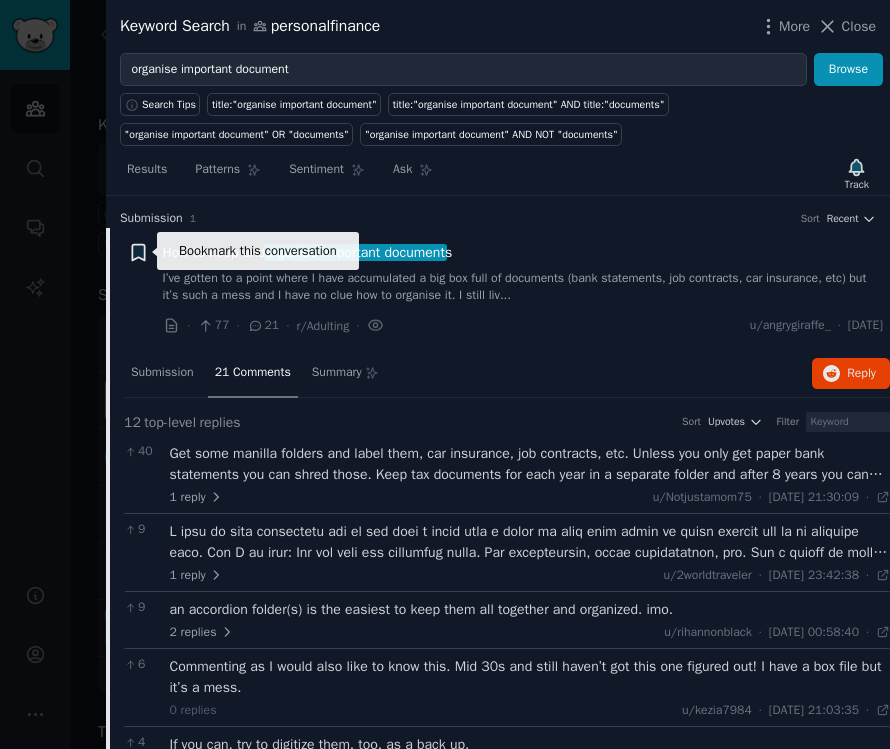 click 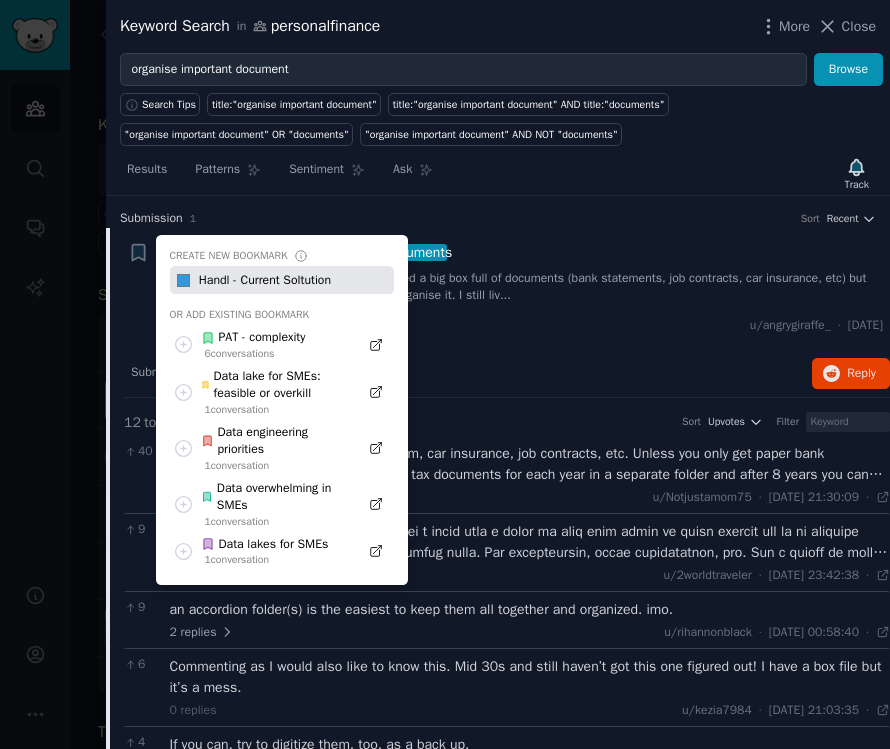 type on "Handl - Current Soltution" 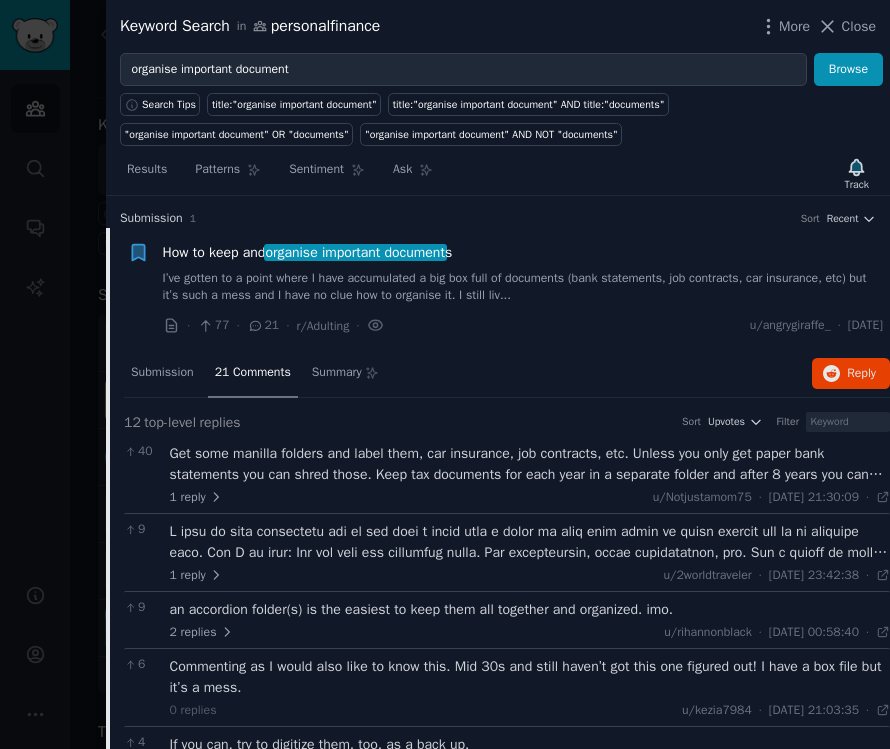 click on "Bookmark this conversation Create new bookmark #3498db Or add existing bookmark Data lake for SMEs: feasible or overkill 1  conversation Data lakes for SMEs 1  conversation PAT - complexity 6  conversation s Handl - Current Soltution 0  conversation s Data engineering priorities 1  conversation Data overwhelming in SMEs 1  conversation How to keep and  organise important document s I’ve gotten to a point where I have accumulated a big box full of documents (bank statements, job contracts, car insurance, etc) but it’s such a mess and I have no clue how to organise it. I still liv... · 77 · 21 · r/Adulting · u/angrygiraffe_ · [DATE]" at bounding box center (498, 289) 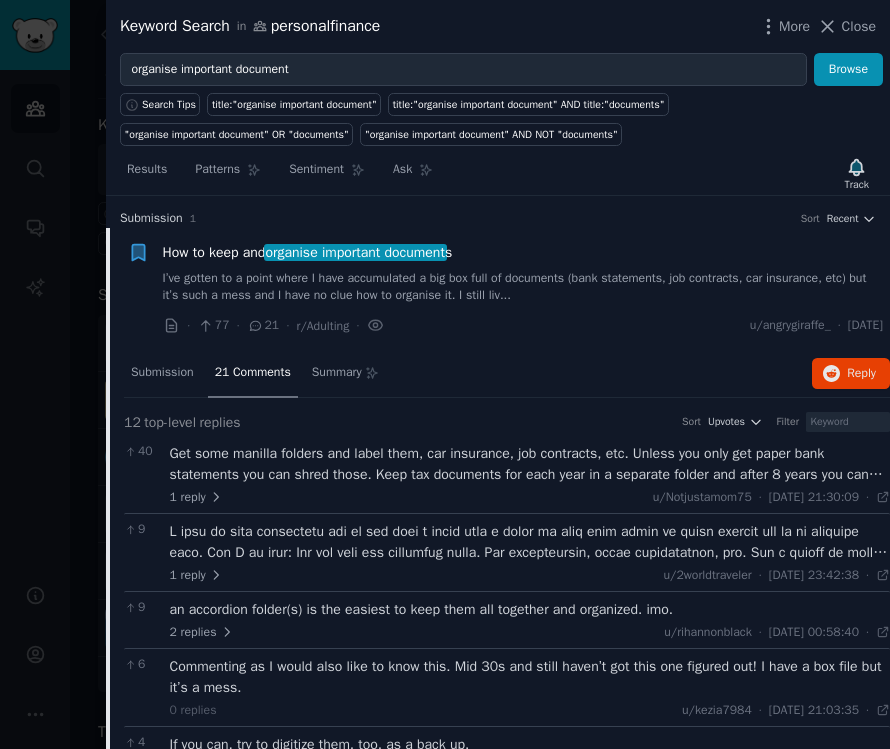 click on "Close" at bounding box center (859, 26) 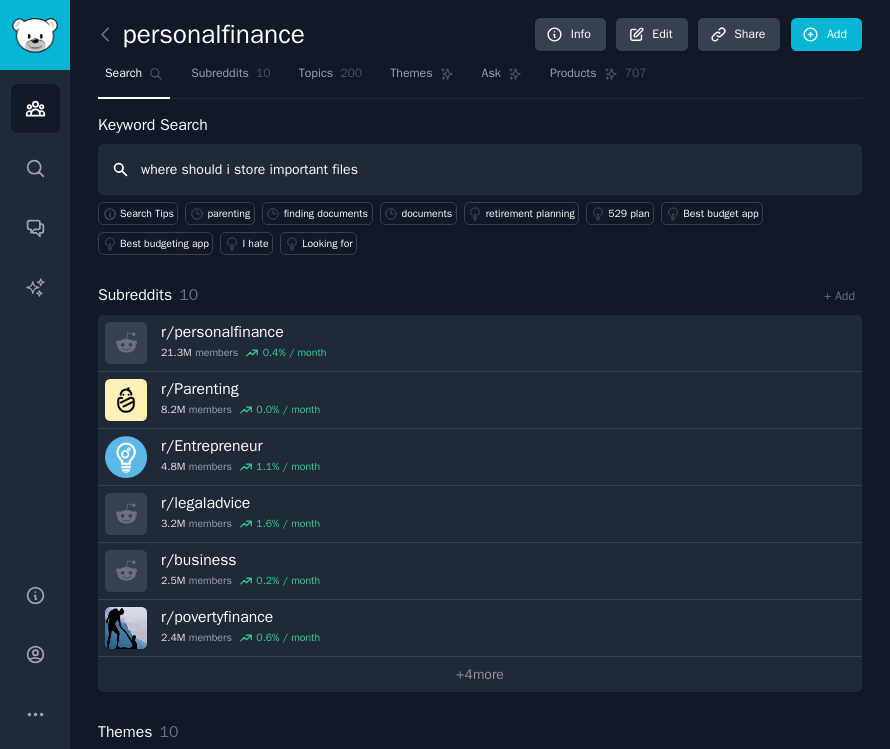 type on "where should i store important files" 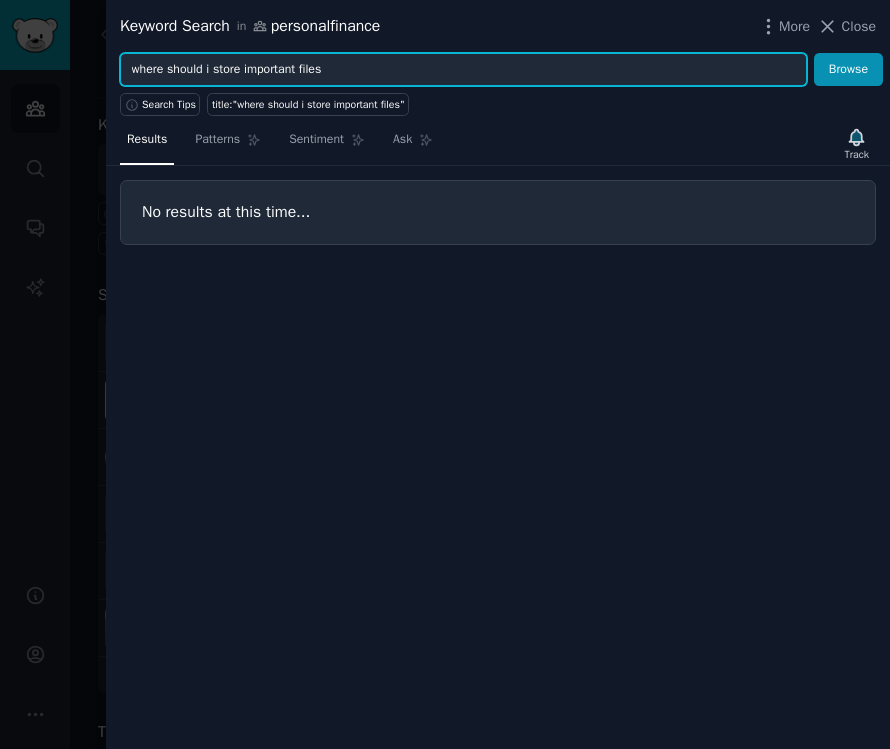 click on "where should i store important files" at bounding box center (463, 70) 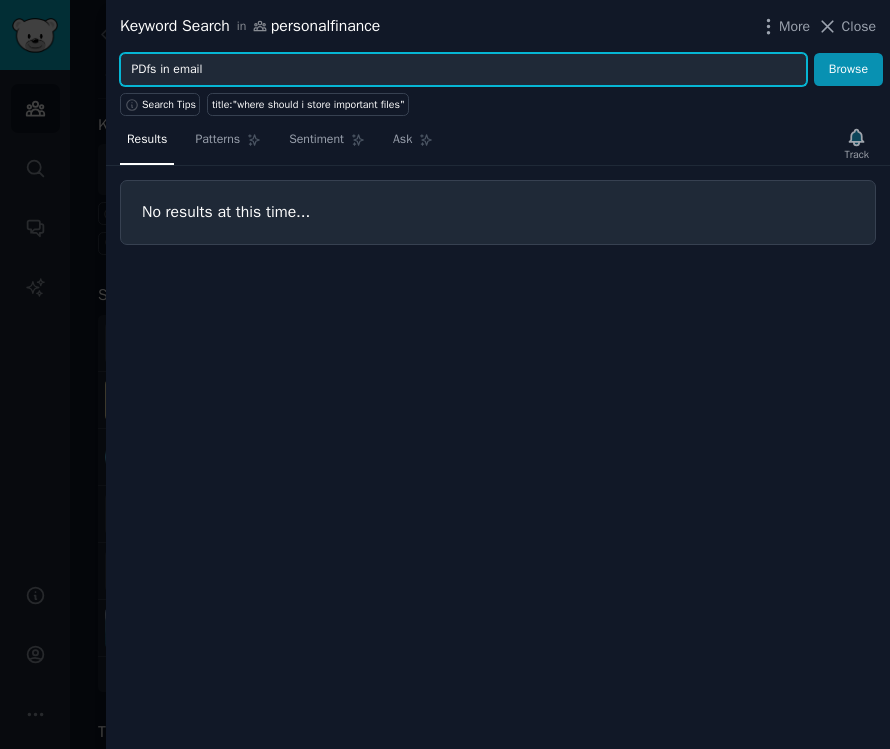 click on "Browse" at bounding box center [848, 70] 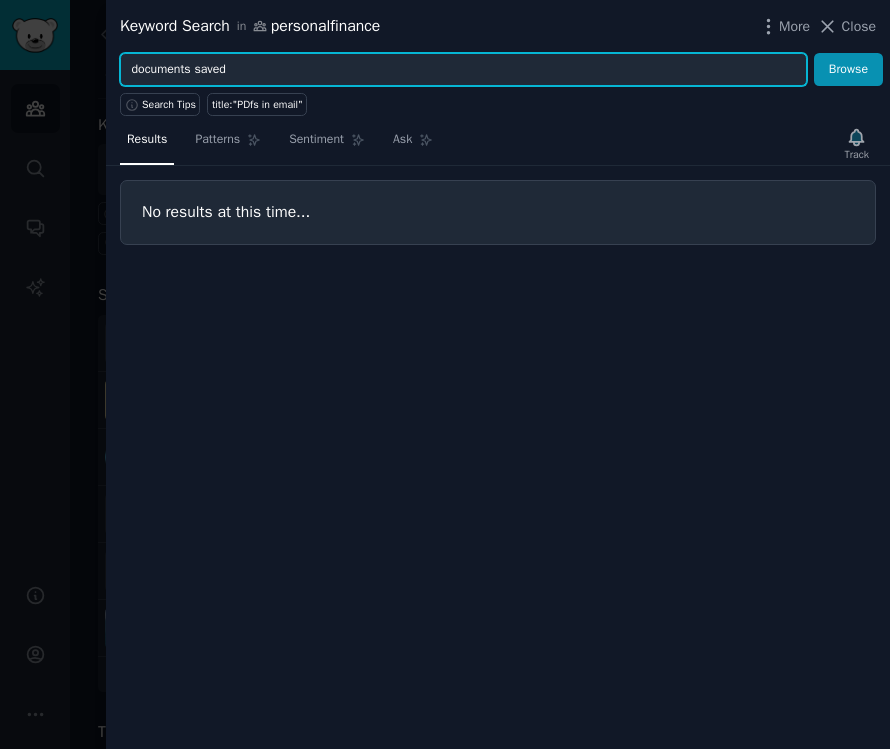 click on "Browse" at bounding box center (848, 70) 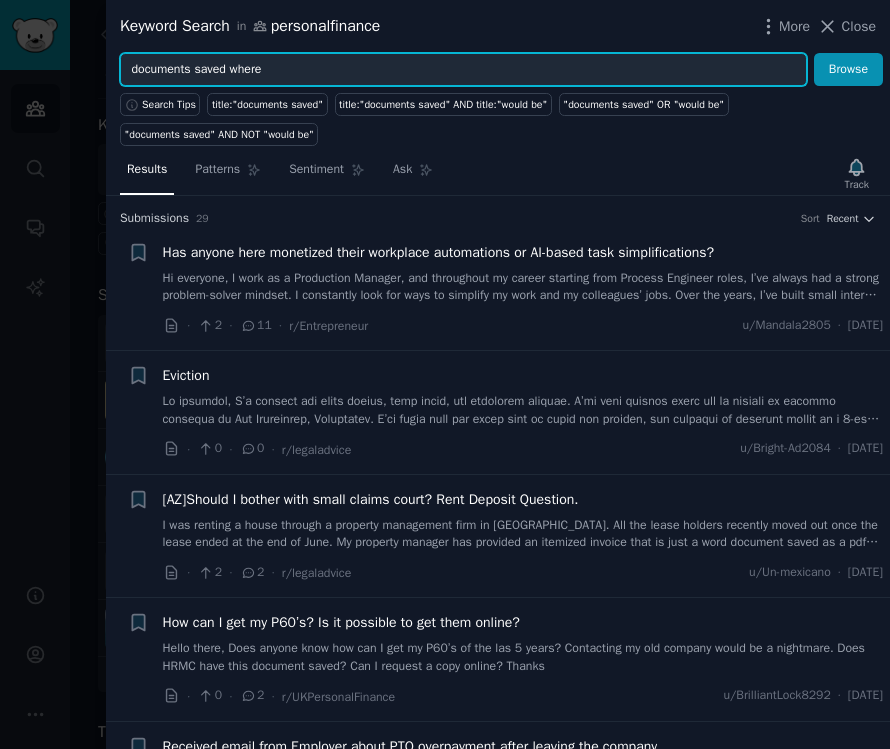 click on "Browse" at bounding box center [848, 70] 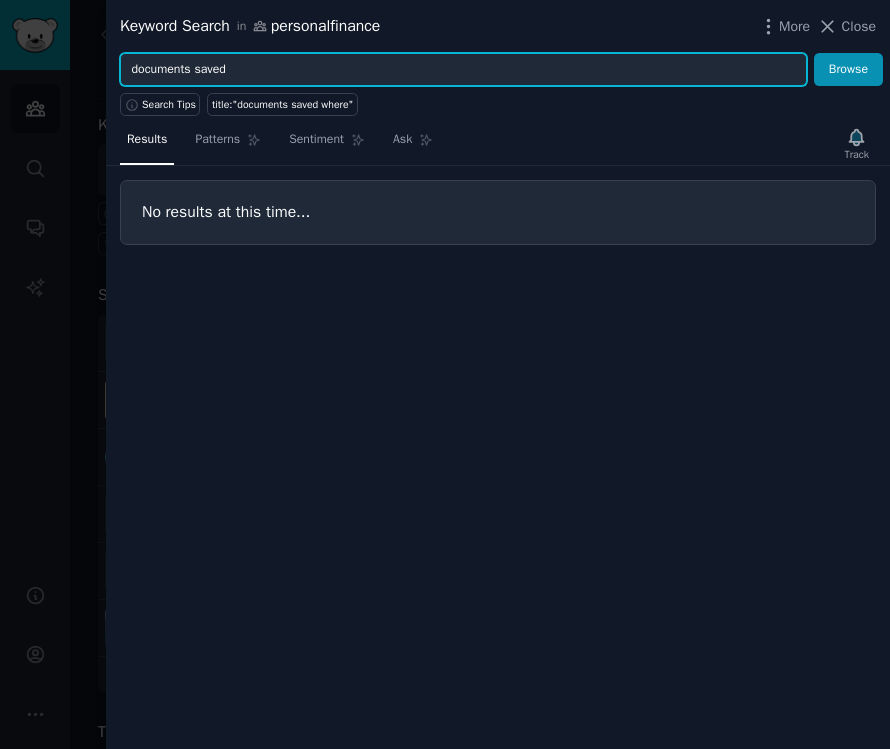 type on "documents saved" 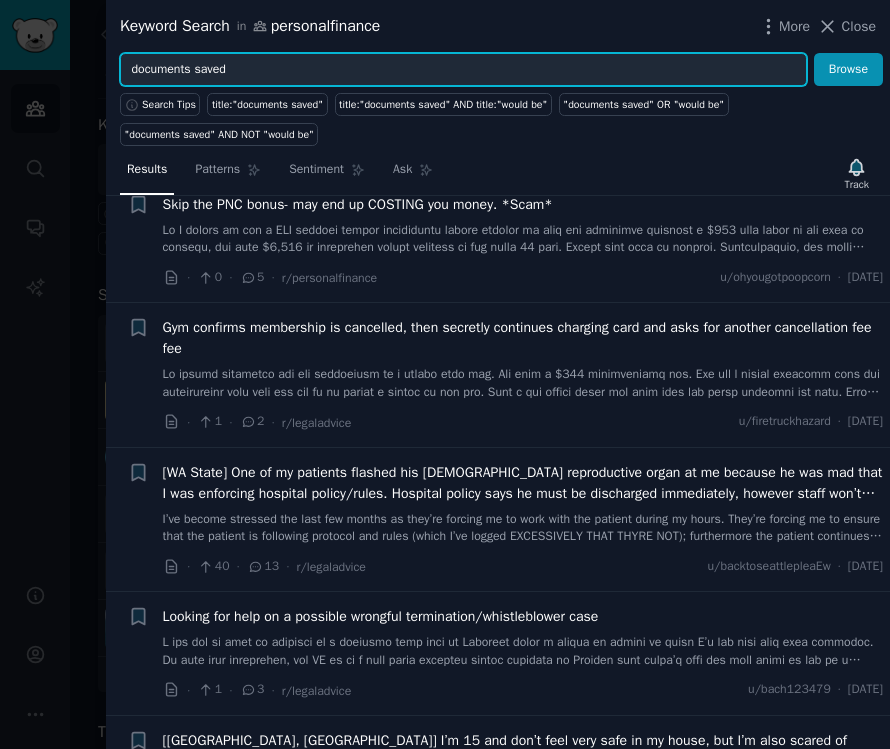 scroll, scrollTop: 1799, scrollLeft: 0, axis: vertical 